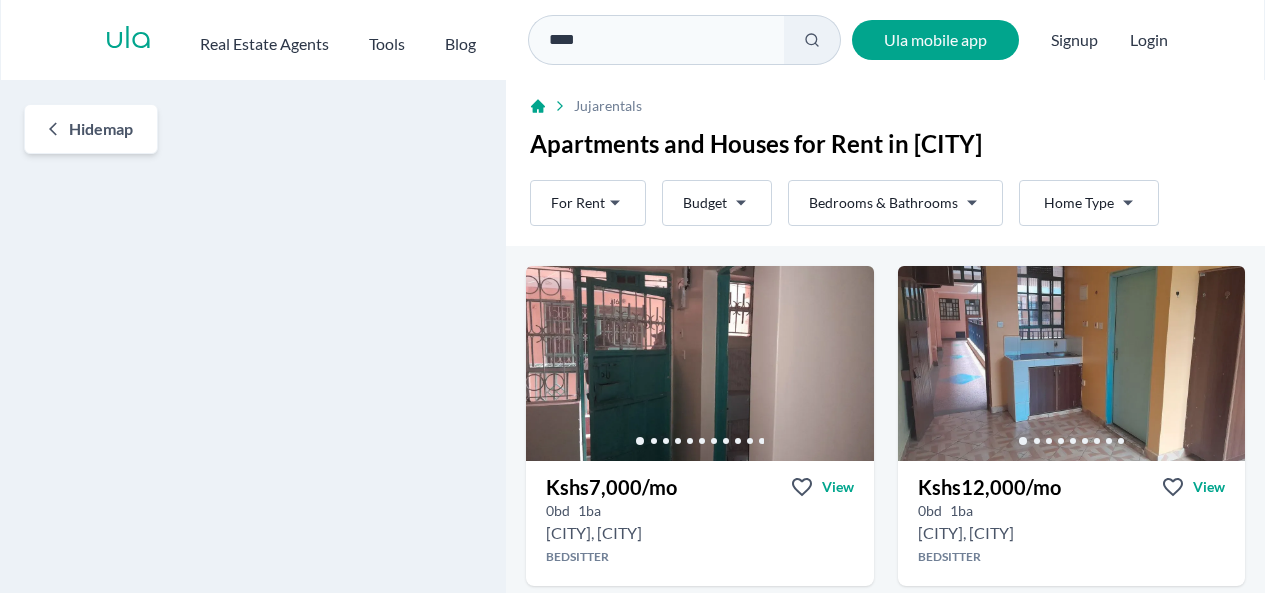 scroll, scrollTop: 0, scrollLeft: 0, axis: both 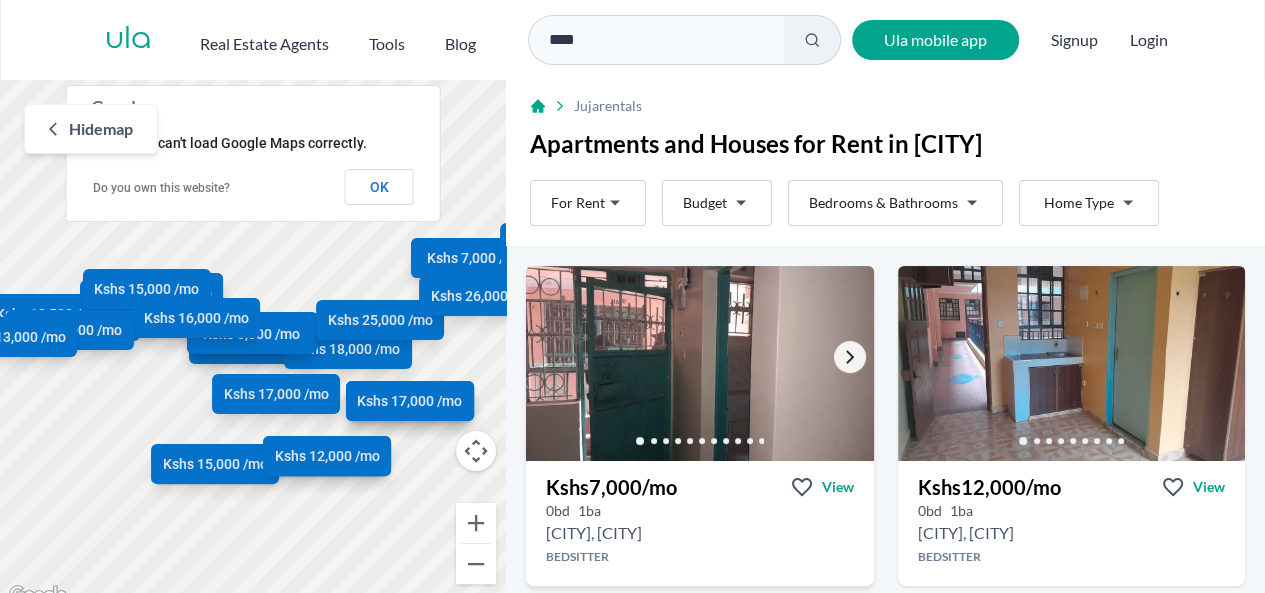click 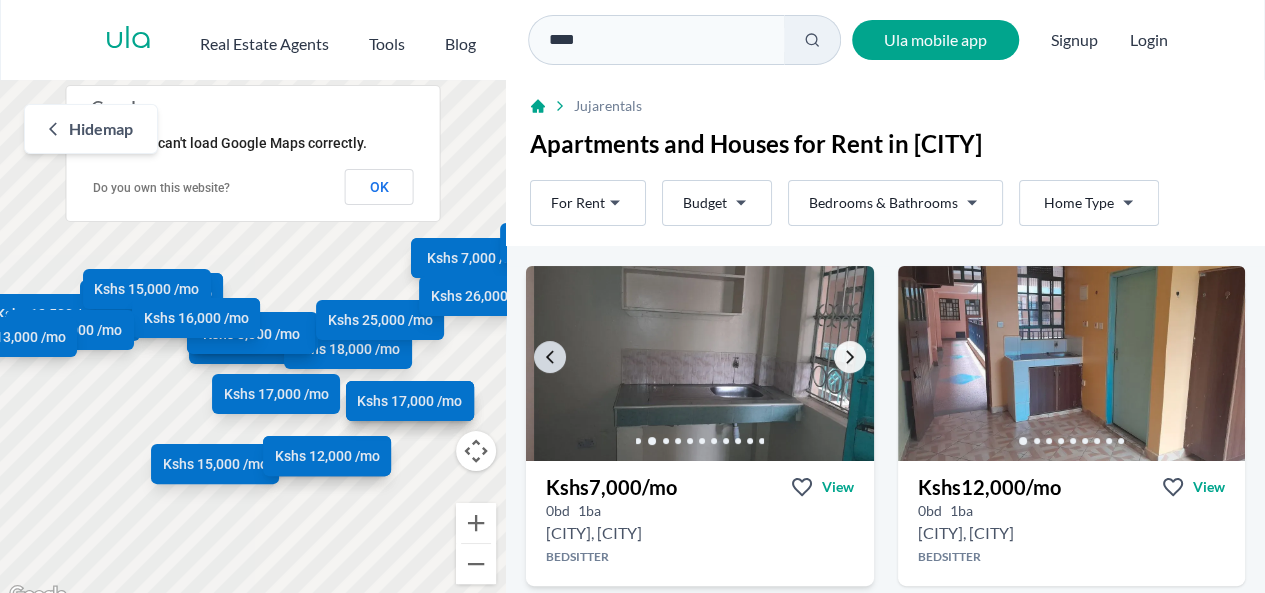 click 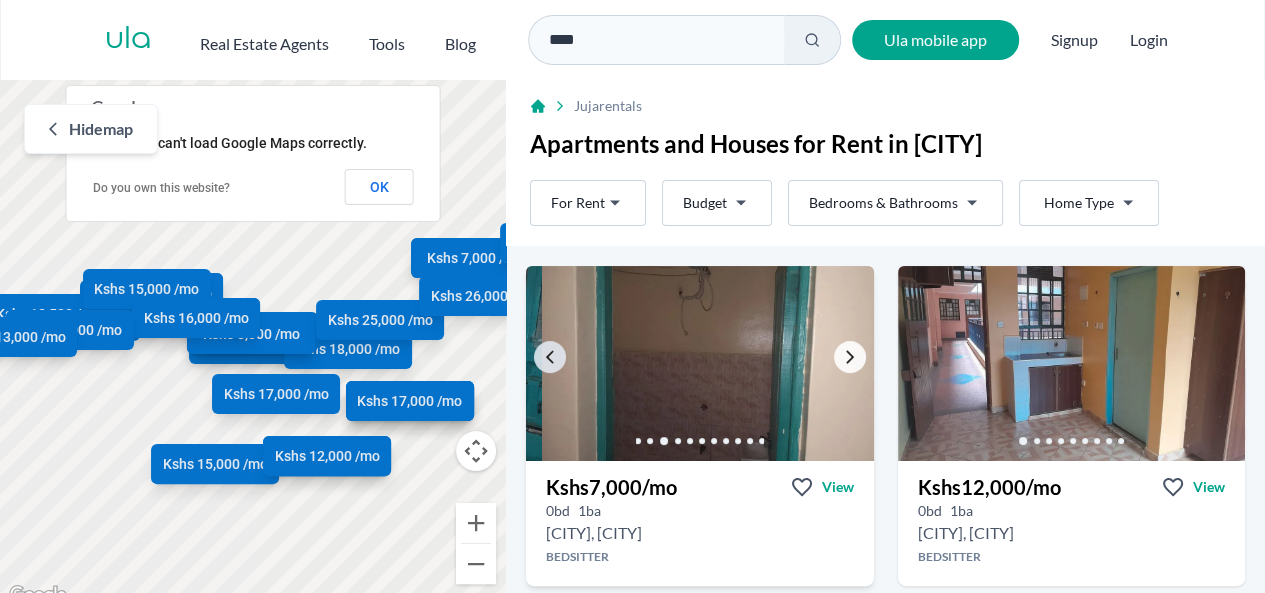 click 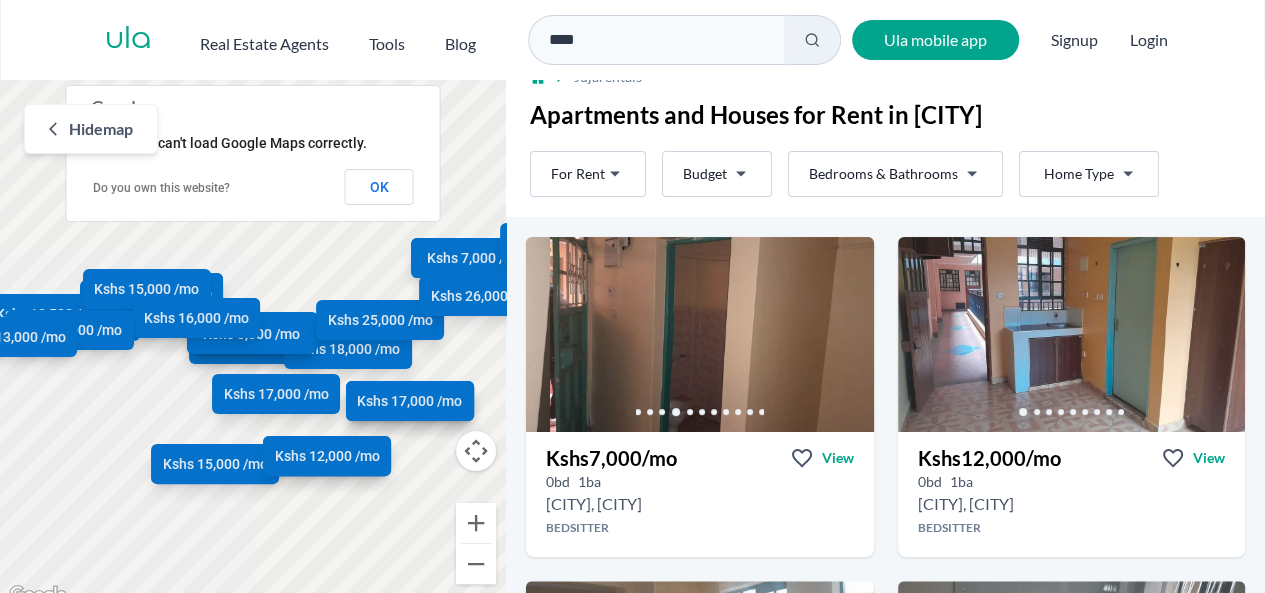 scroll, scrollTop: 25, scrollLeft: 0, axis: vertical 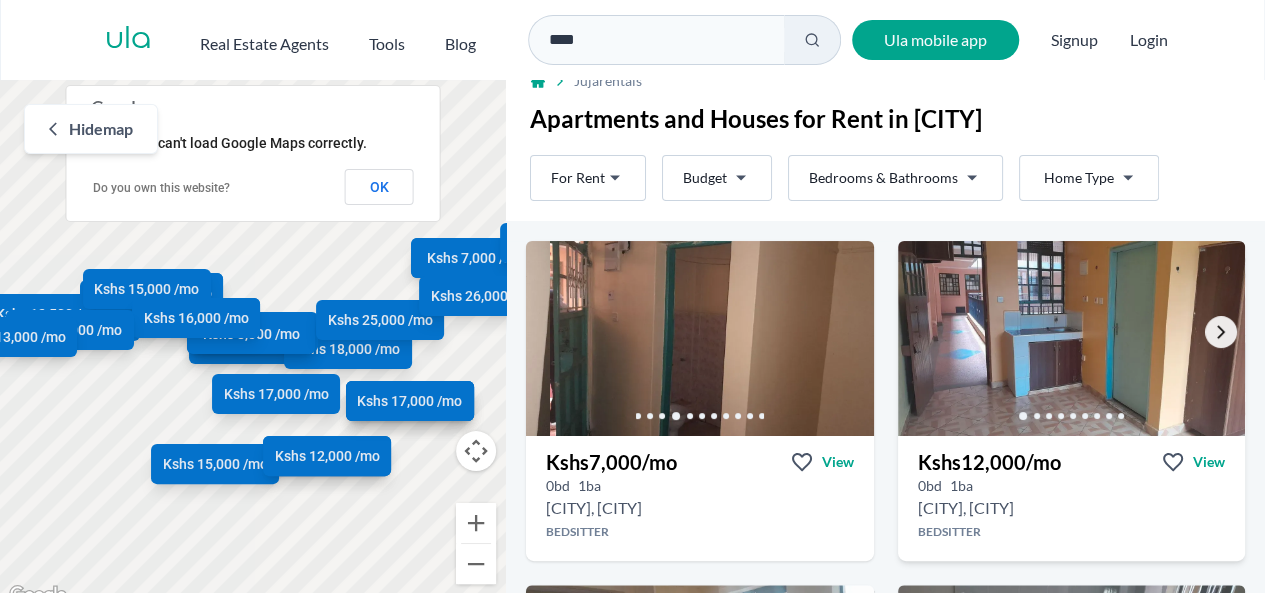 click 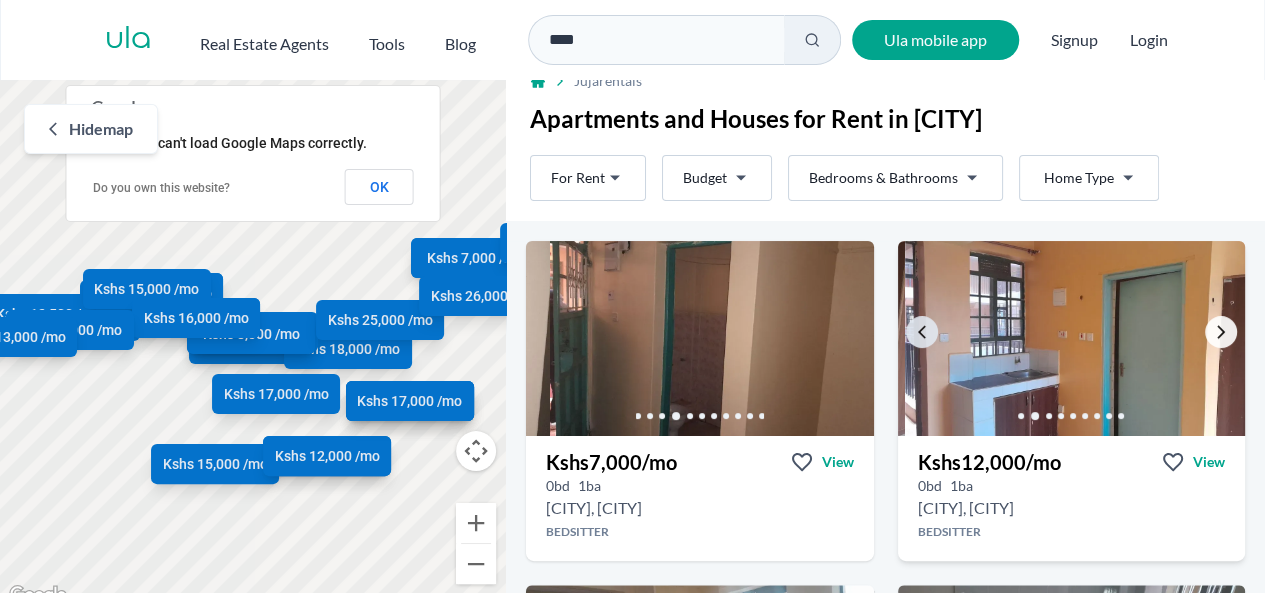 click 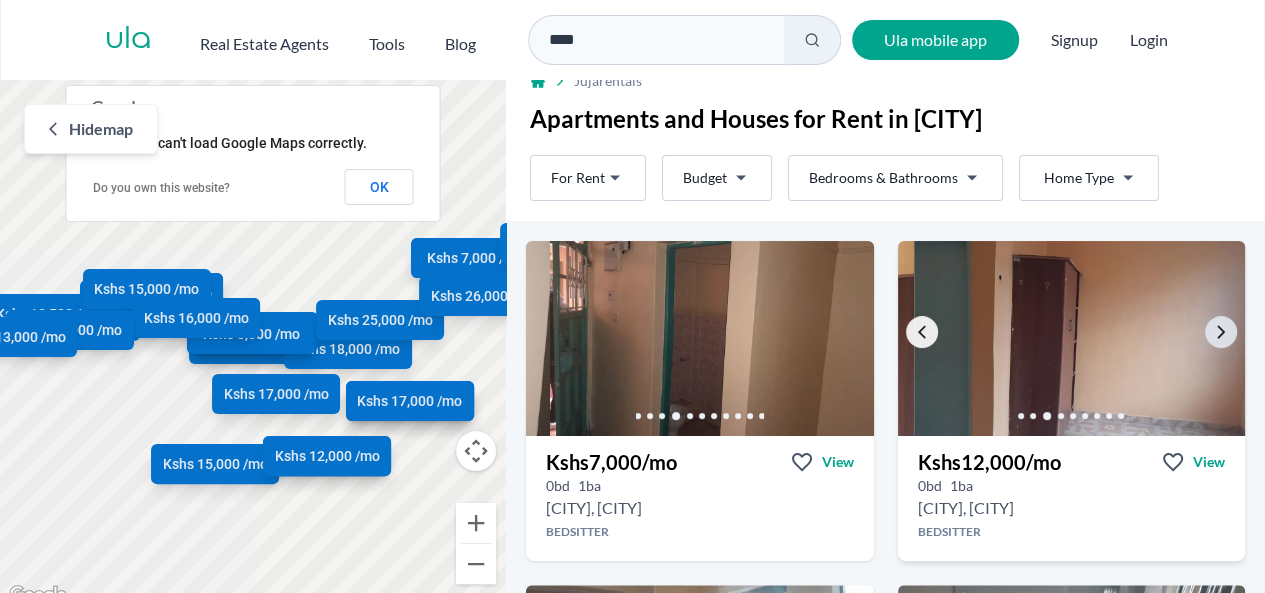 click 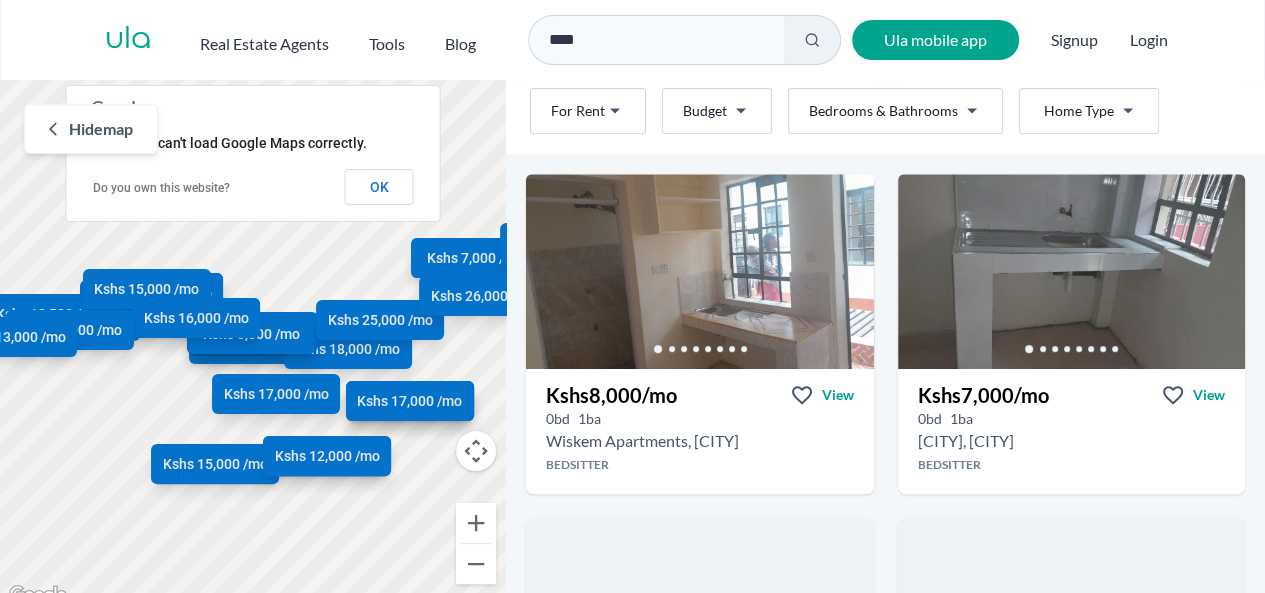 scroll, scrollTop: 437, scrollLeft: 0, axis: vertical 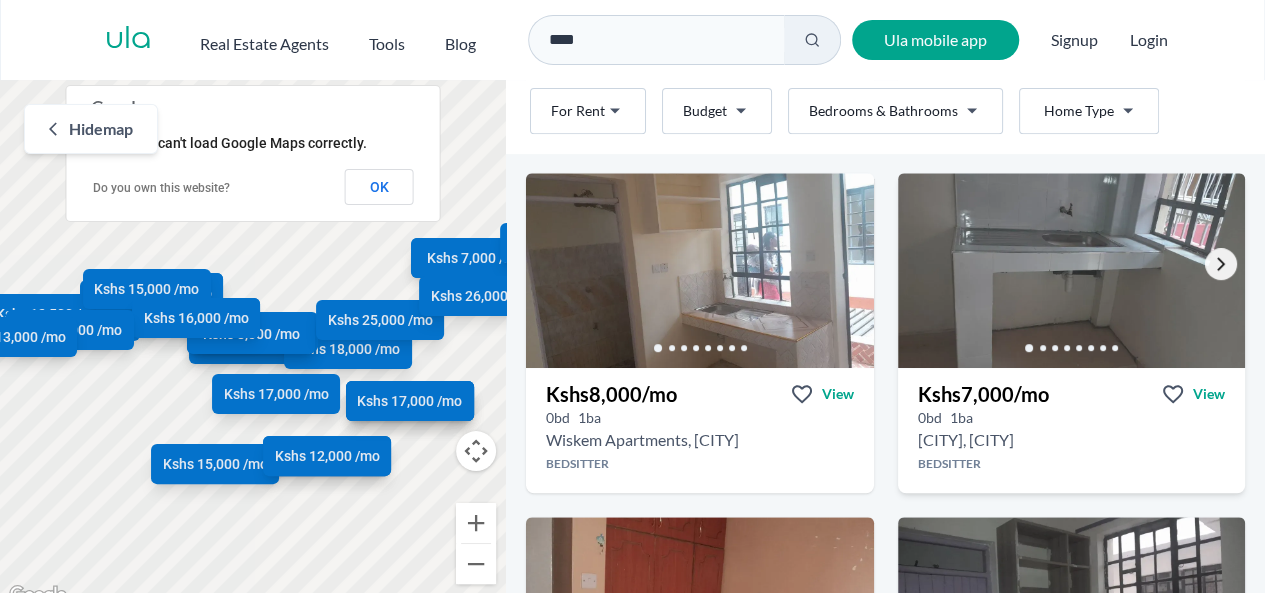 click 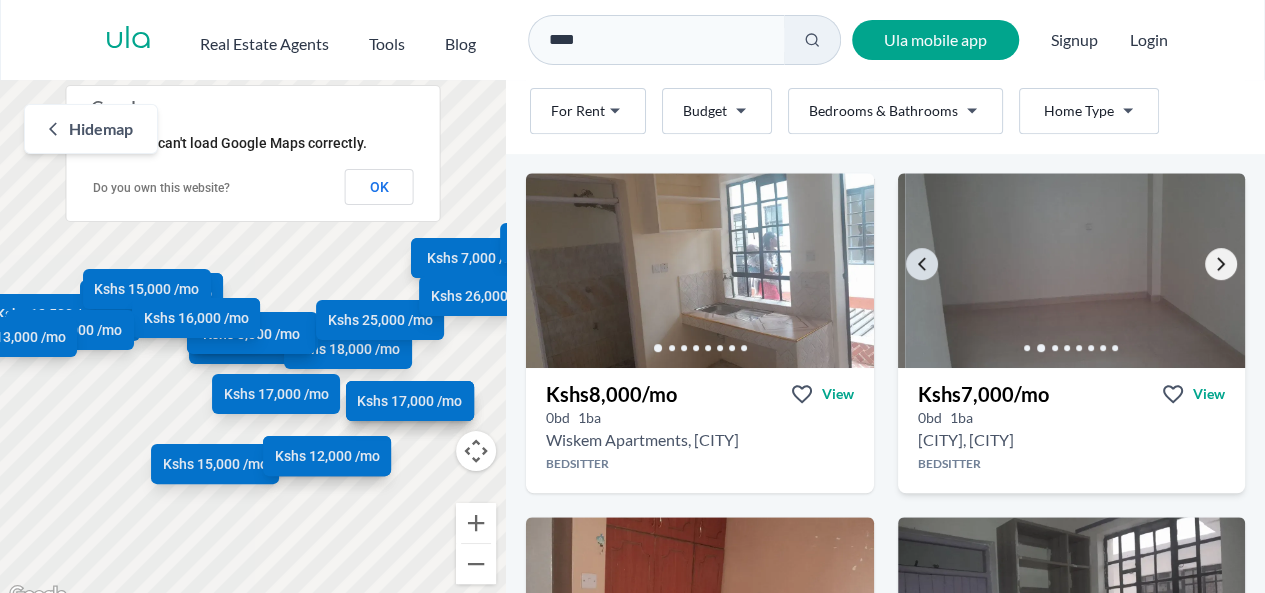 click 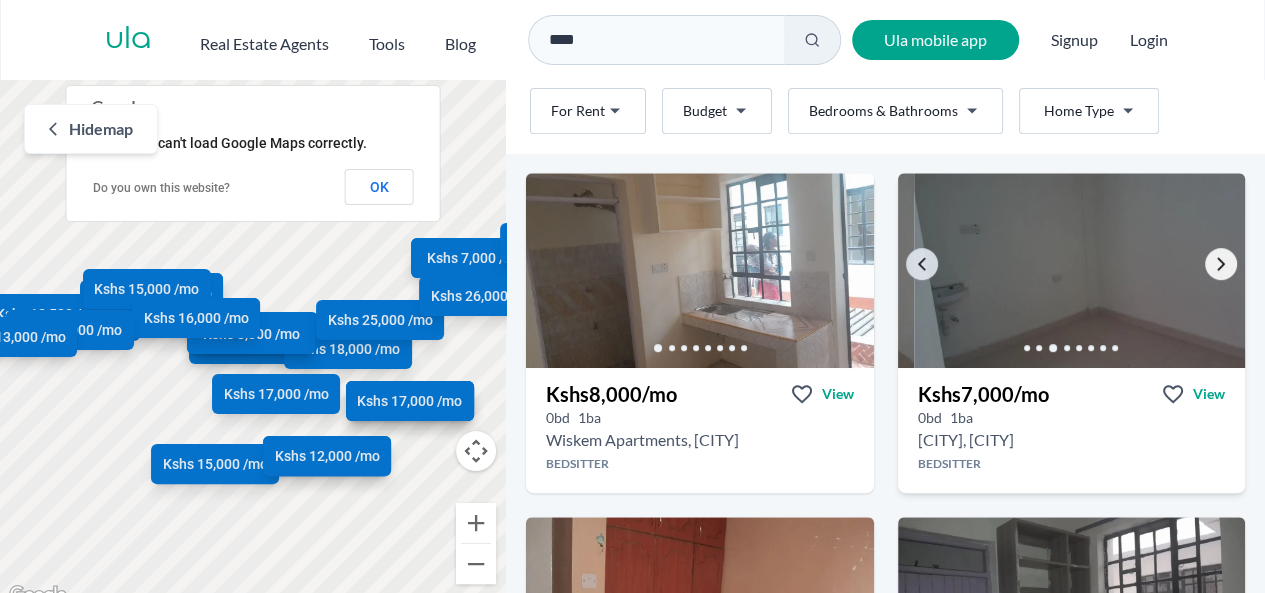 click 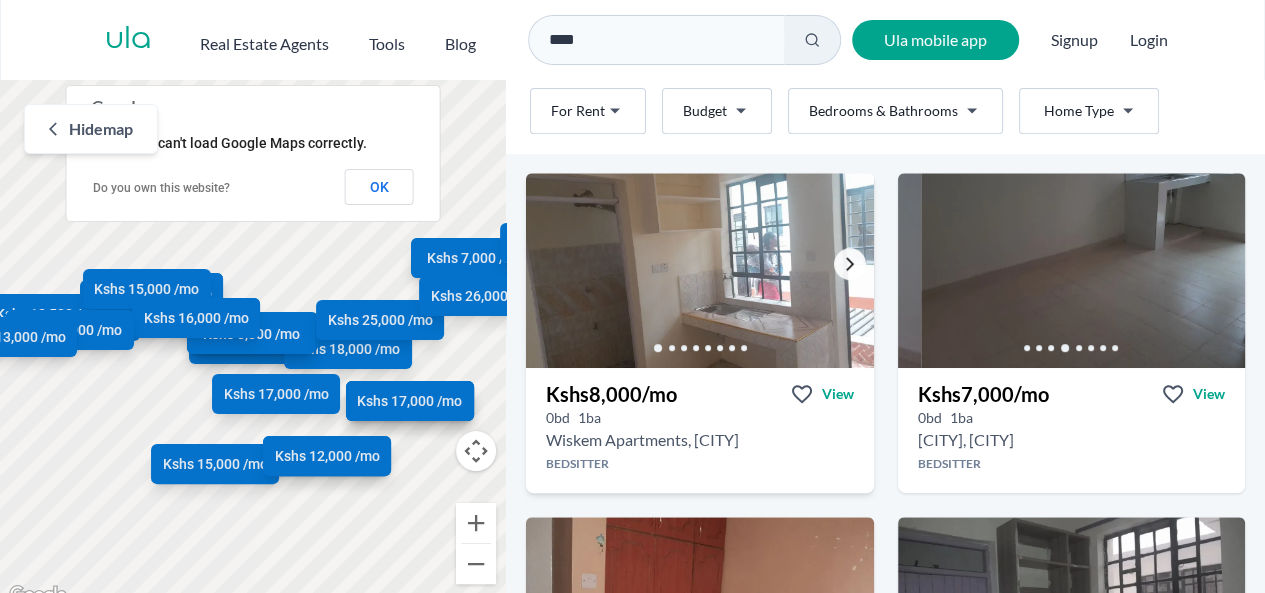 click 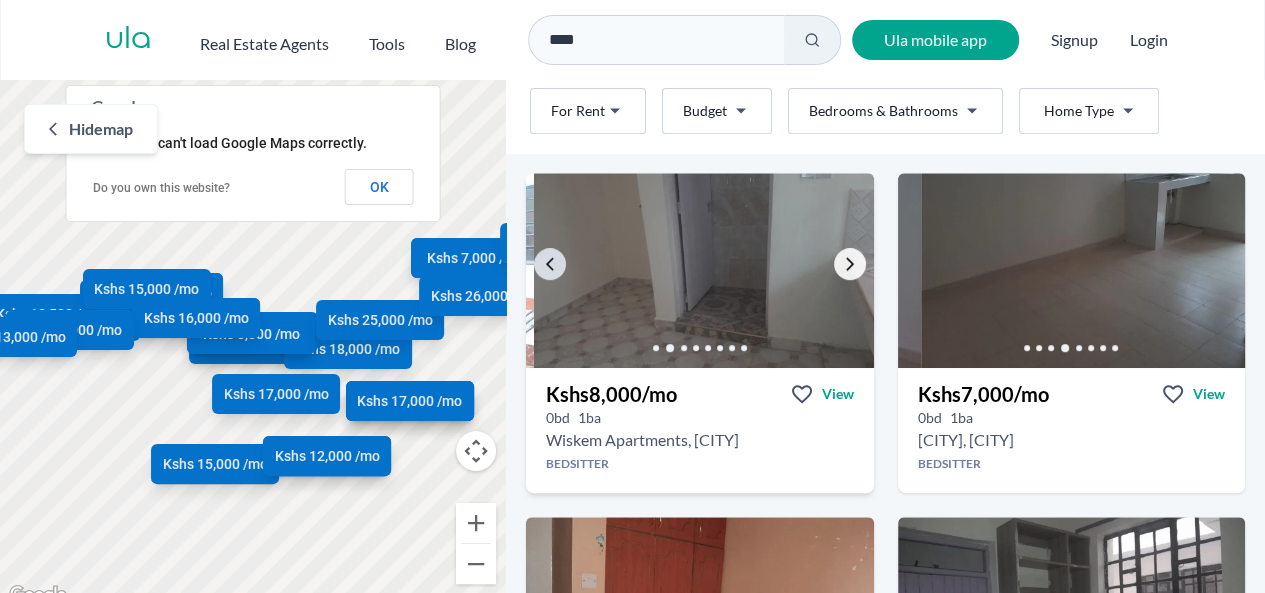 click 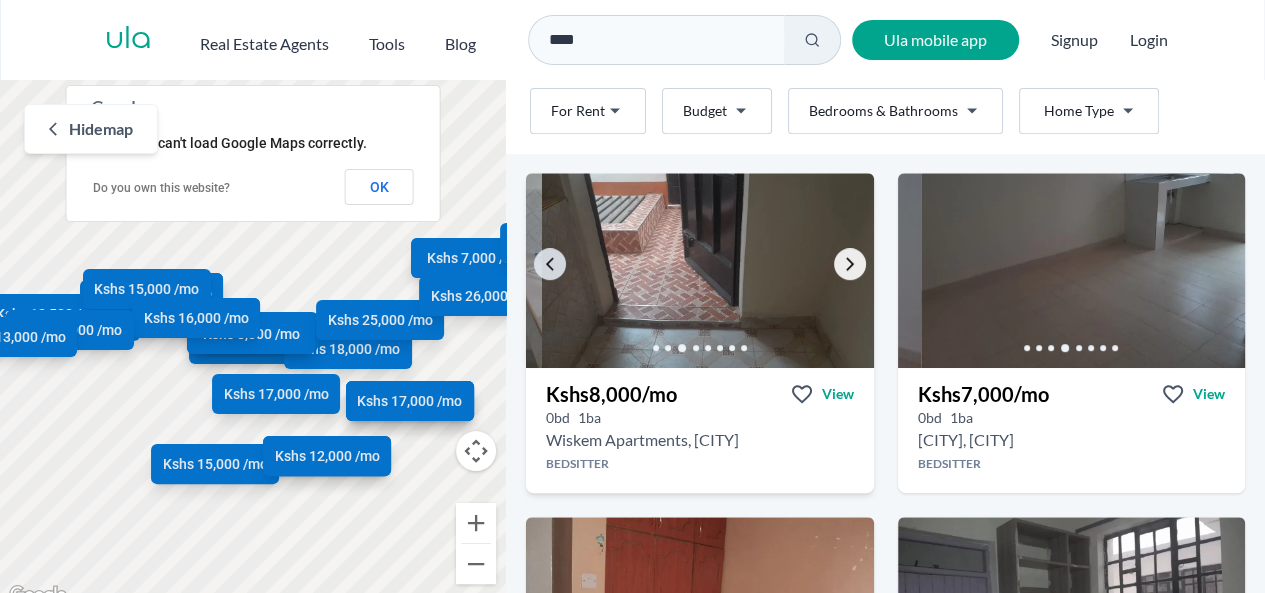 click 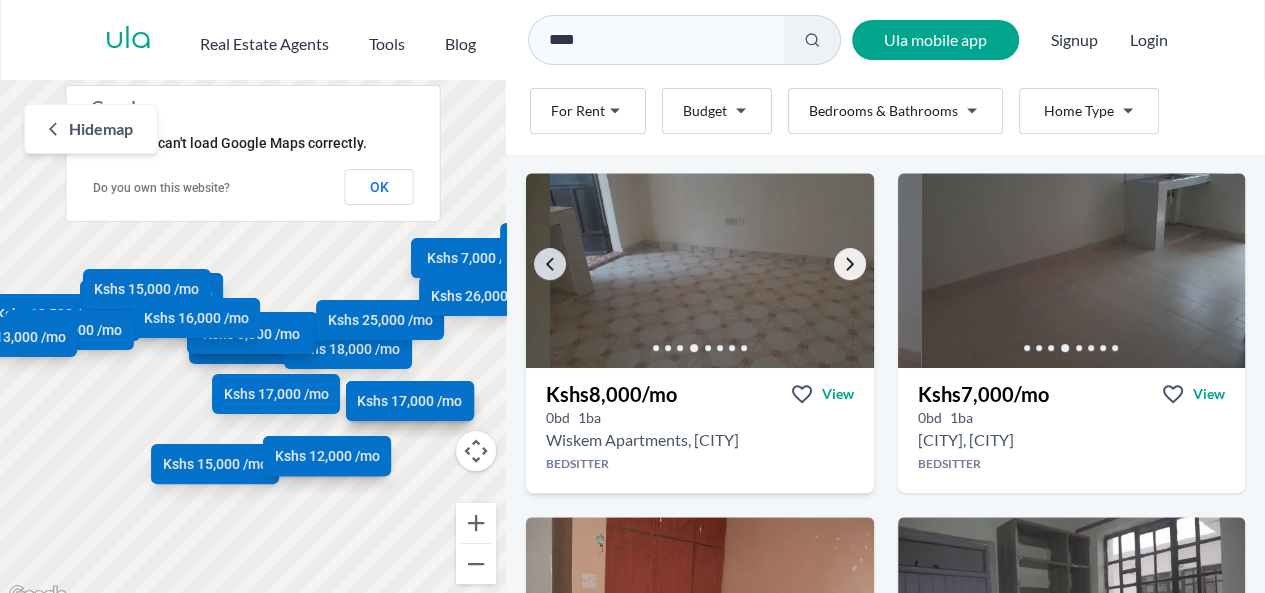 click 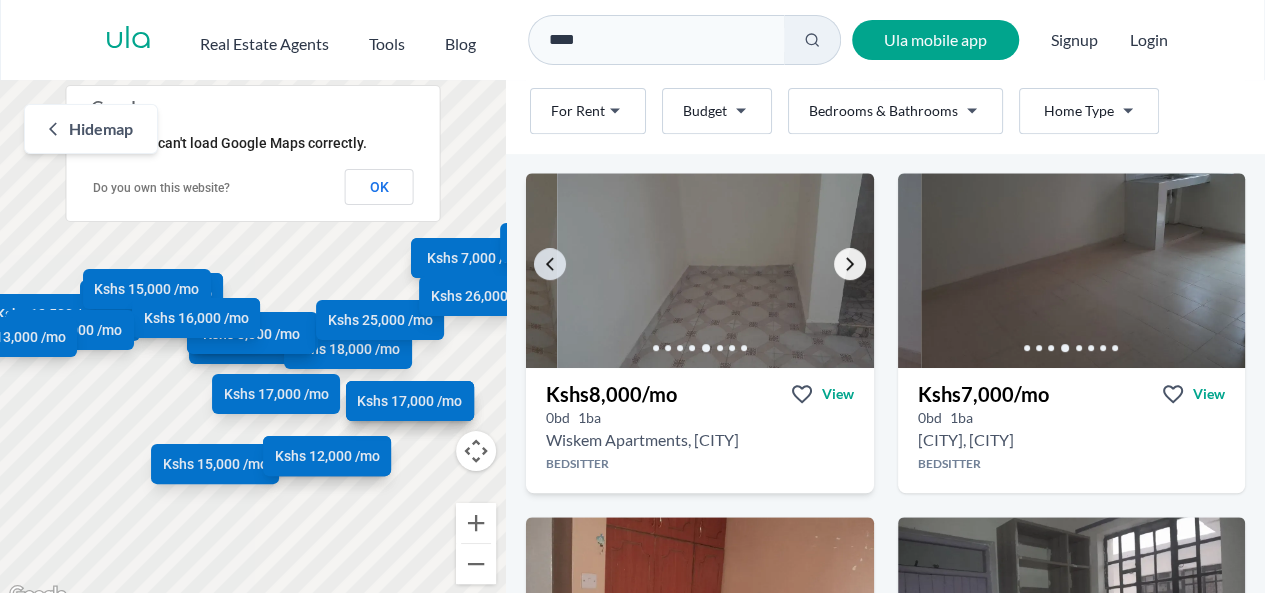 click 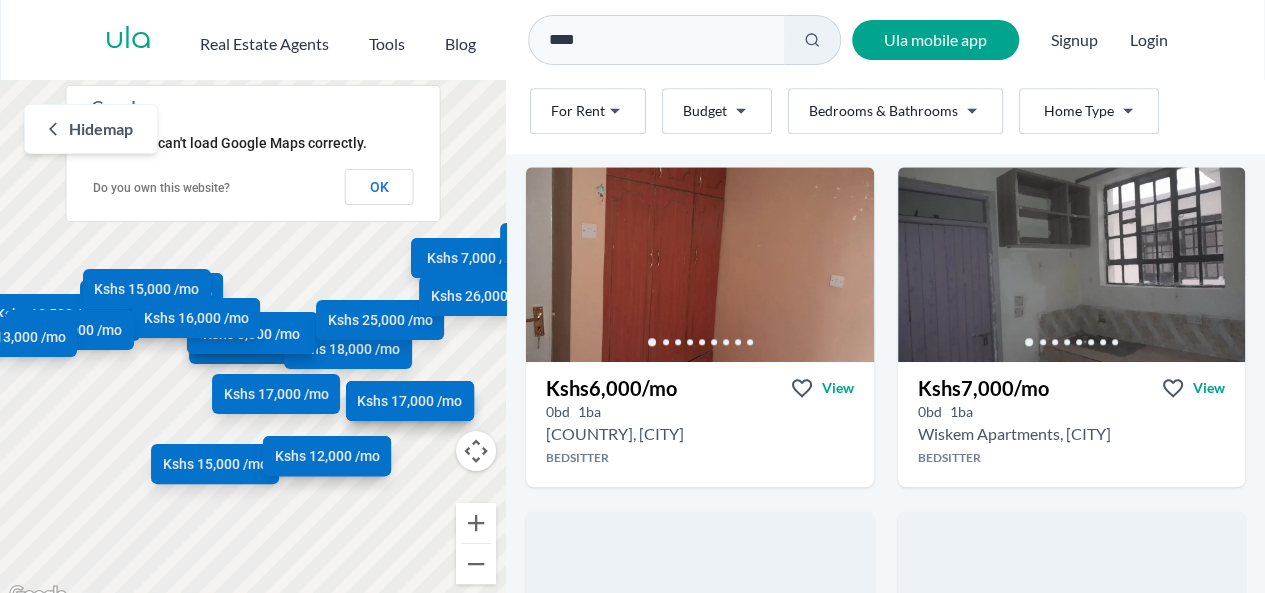 scroll, scrollTop: 788, scrollLeft: 0, axis: vertical 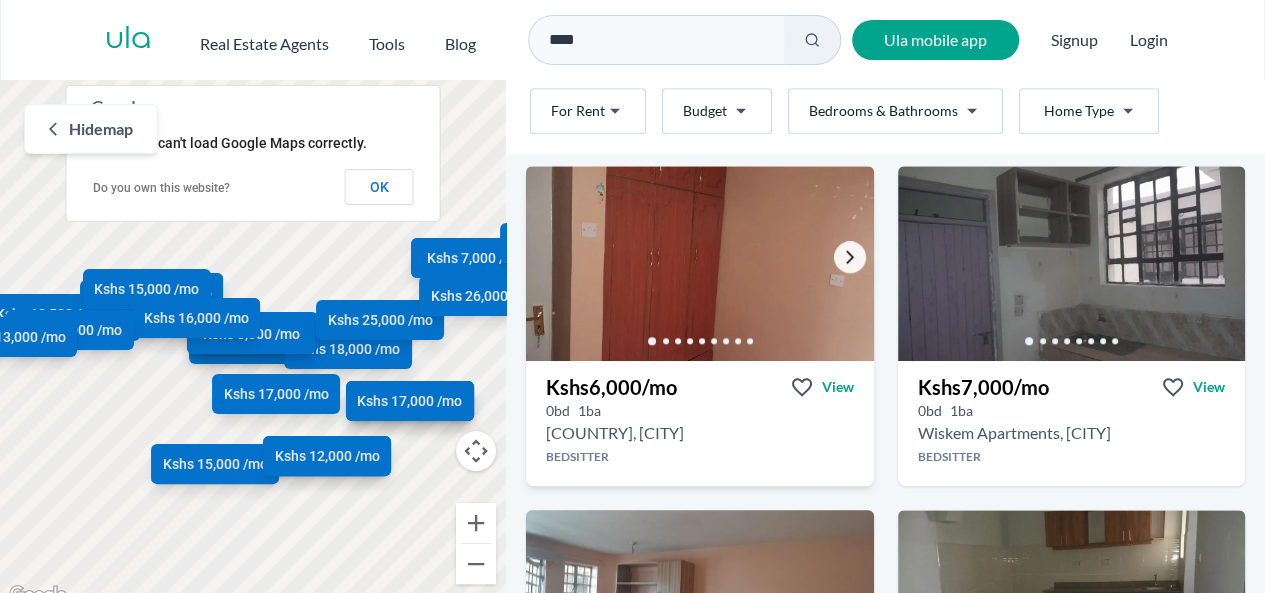 click 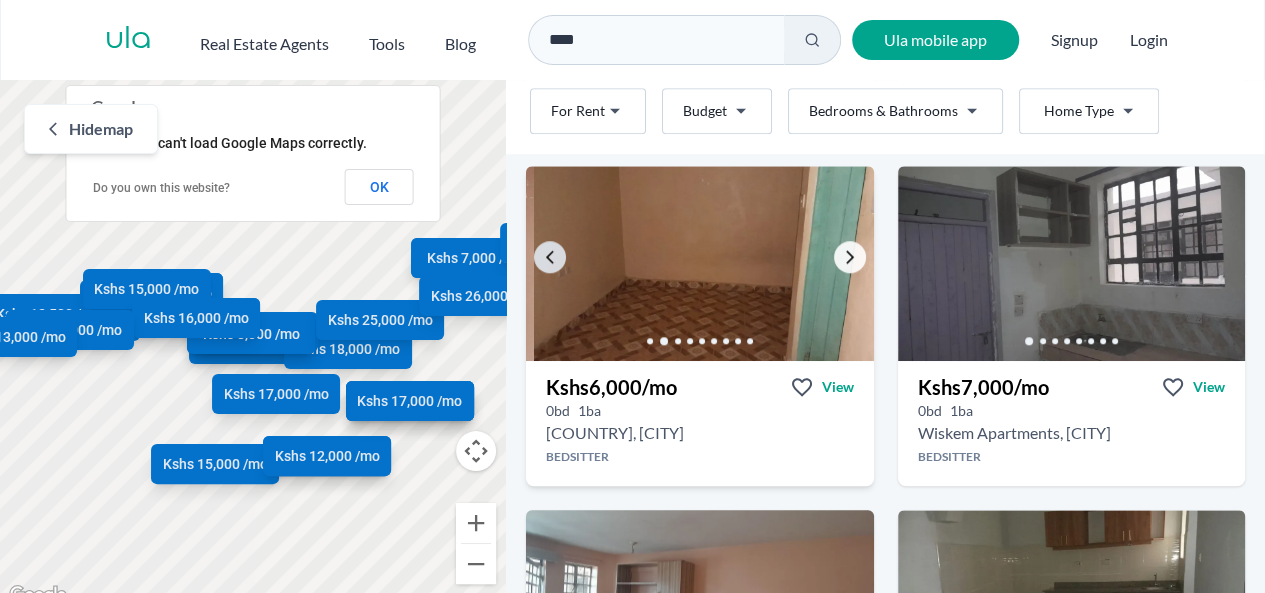 click 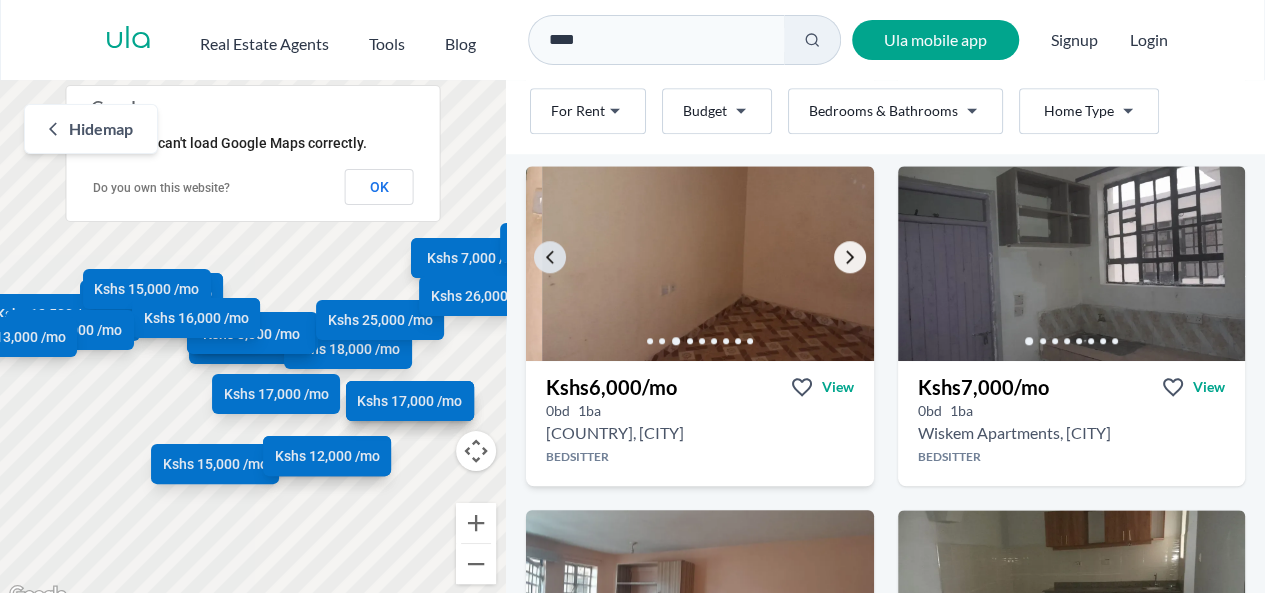 click 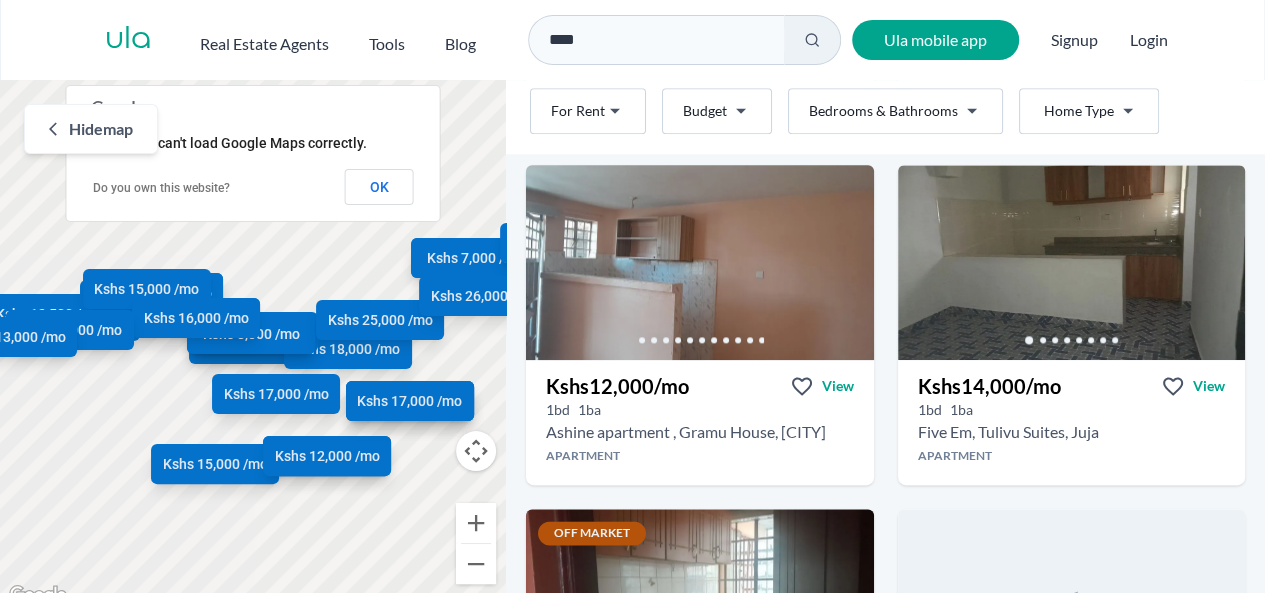 scroll, scrollTop: 1134, scrollLeft: 0, axis: vertical 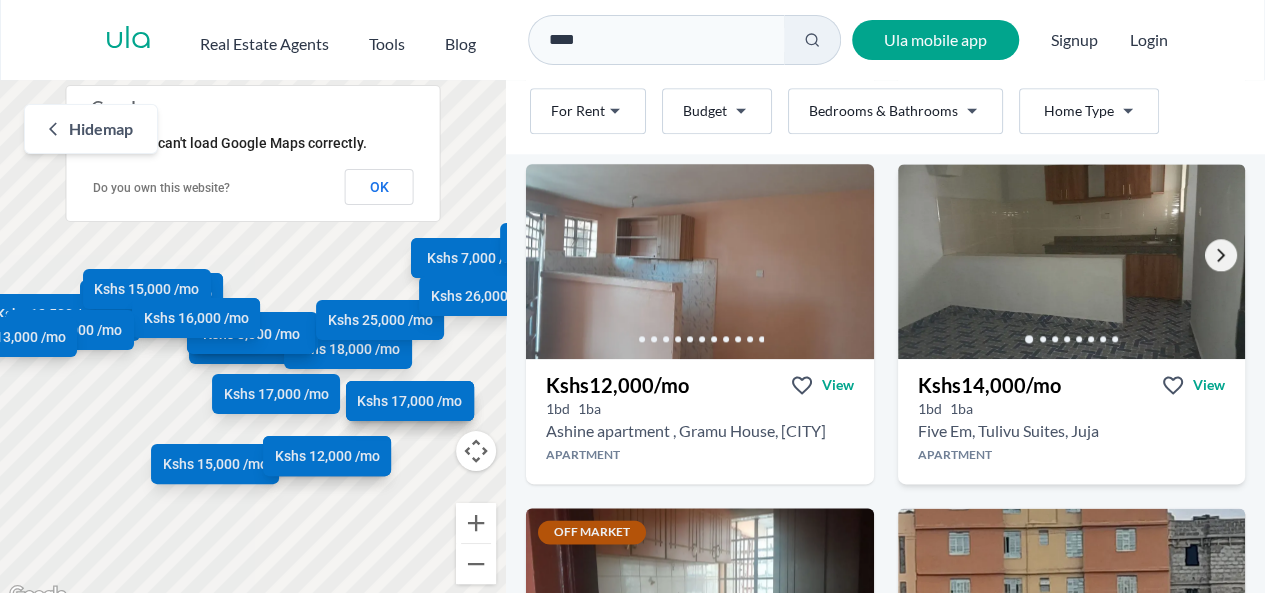 click 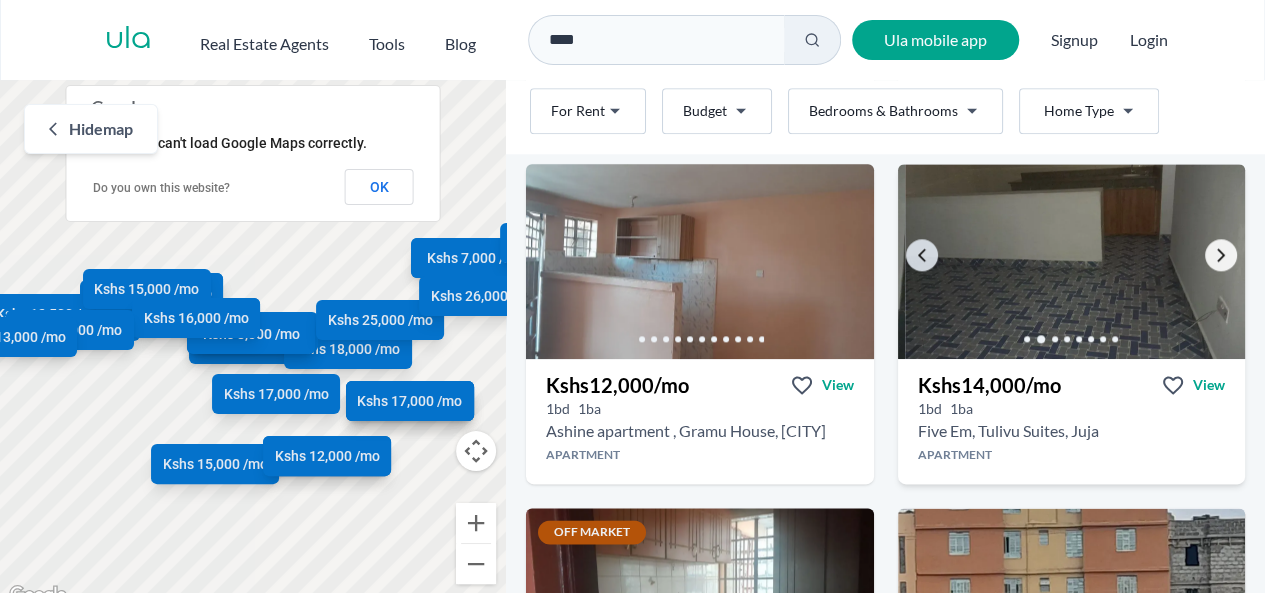 click 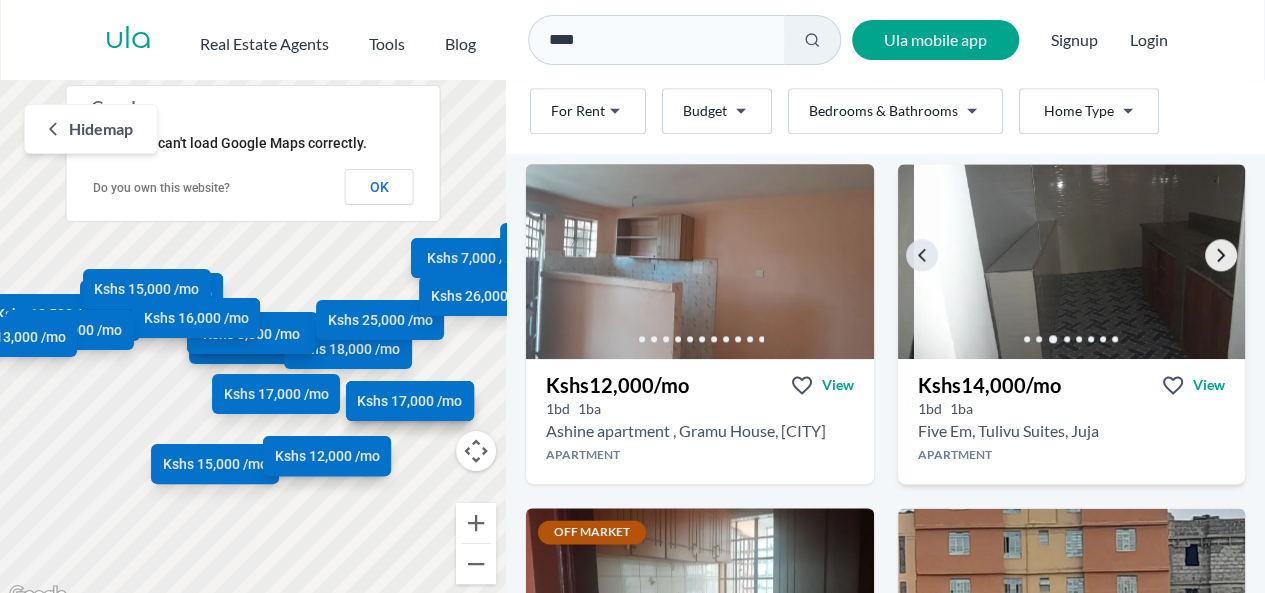 click 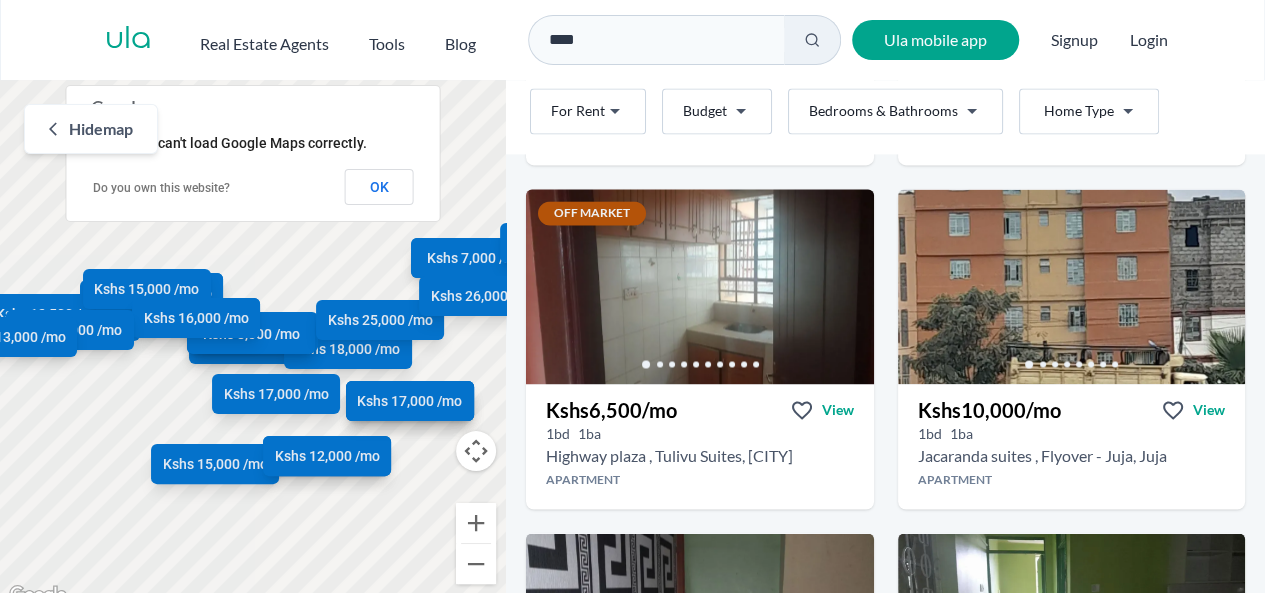 scroll, scrollTop: 1450, scrollLeft: 0, axis: vertical 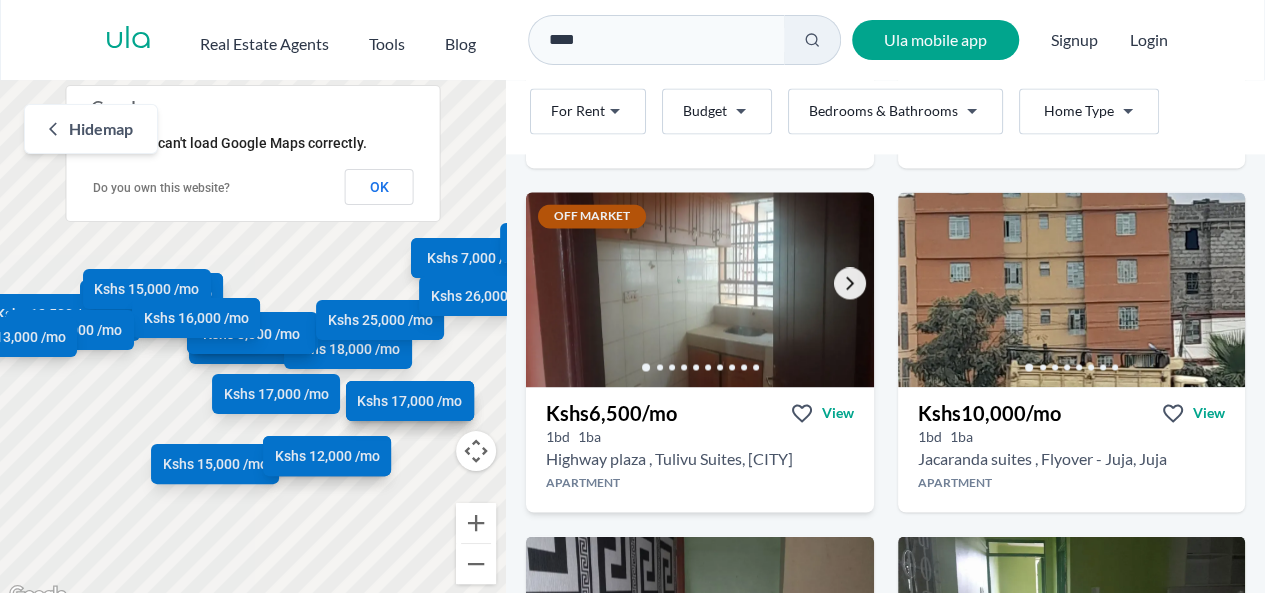 click at bounding box center (850, 283) 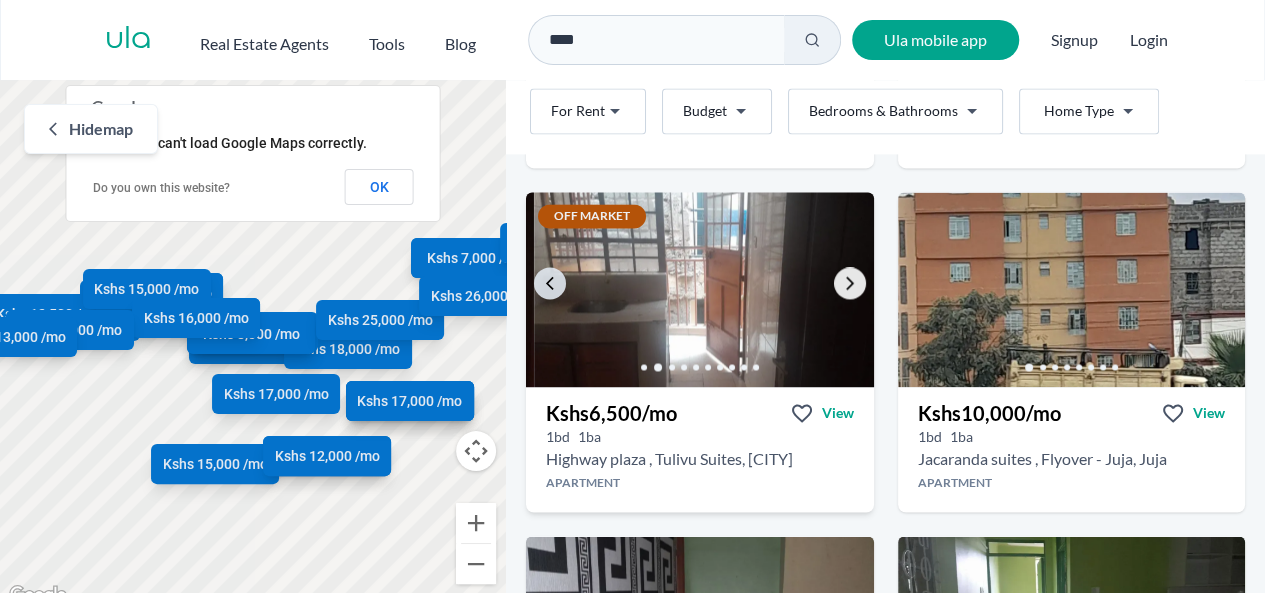 click at bounding box center (850, 283) 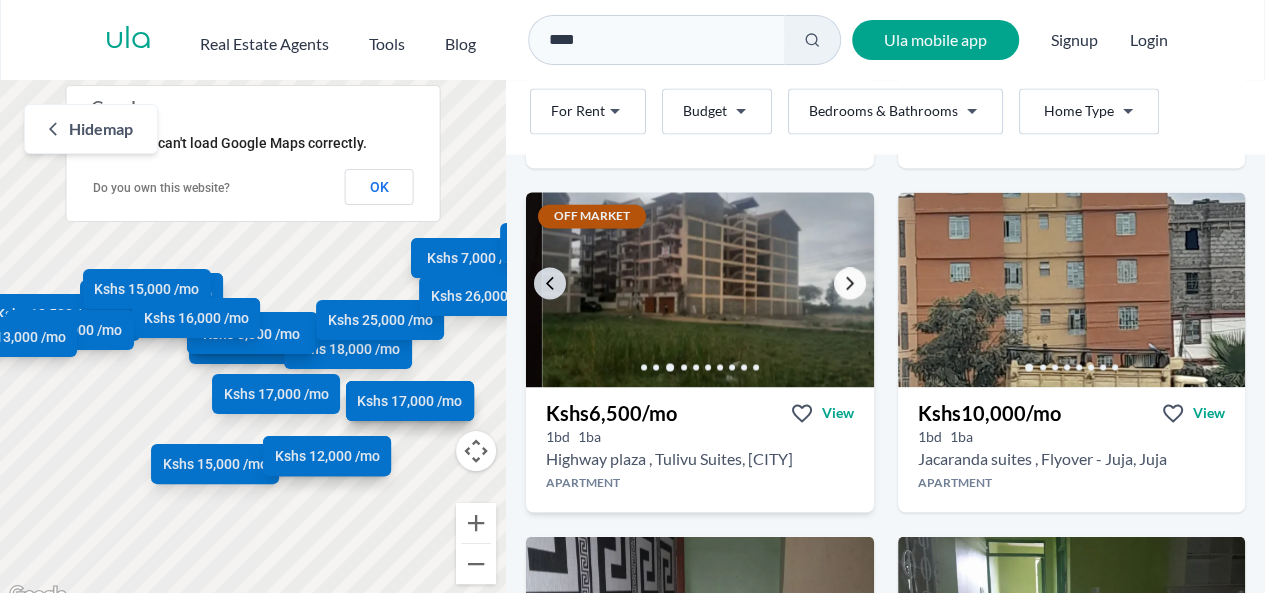 click at bounding box center [850, 283] 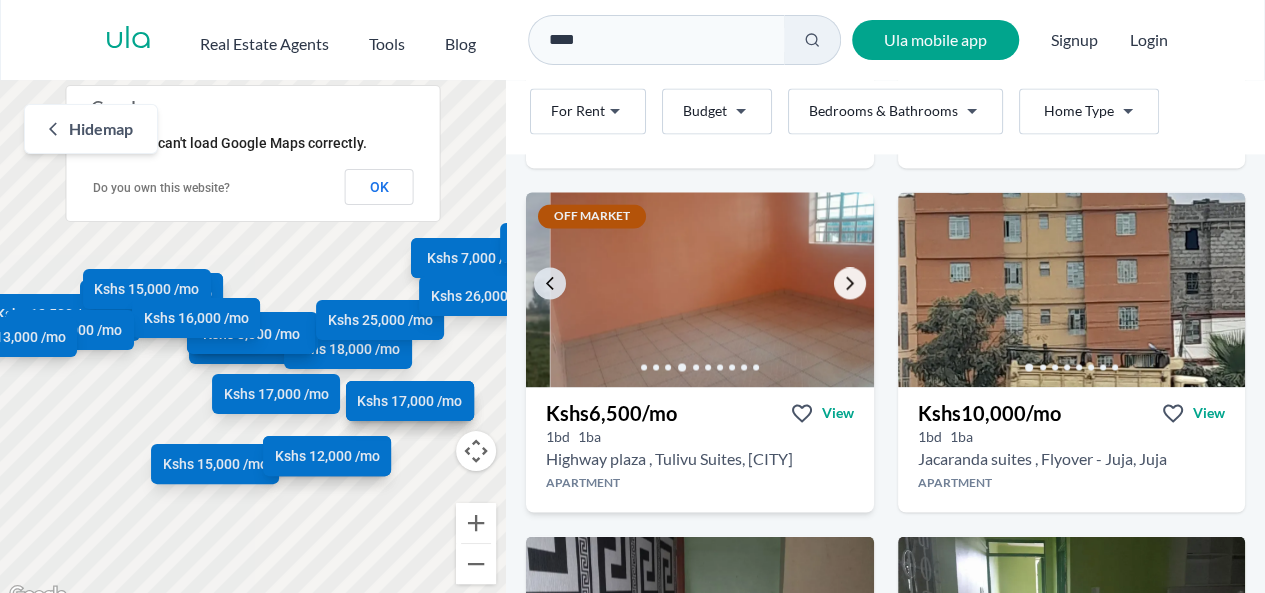 click at bounding box center (850, 283) 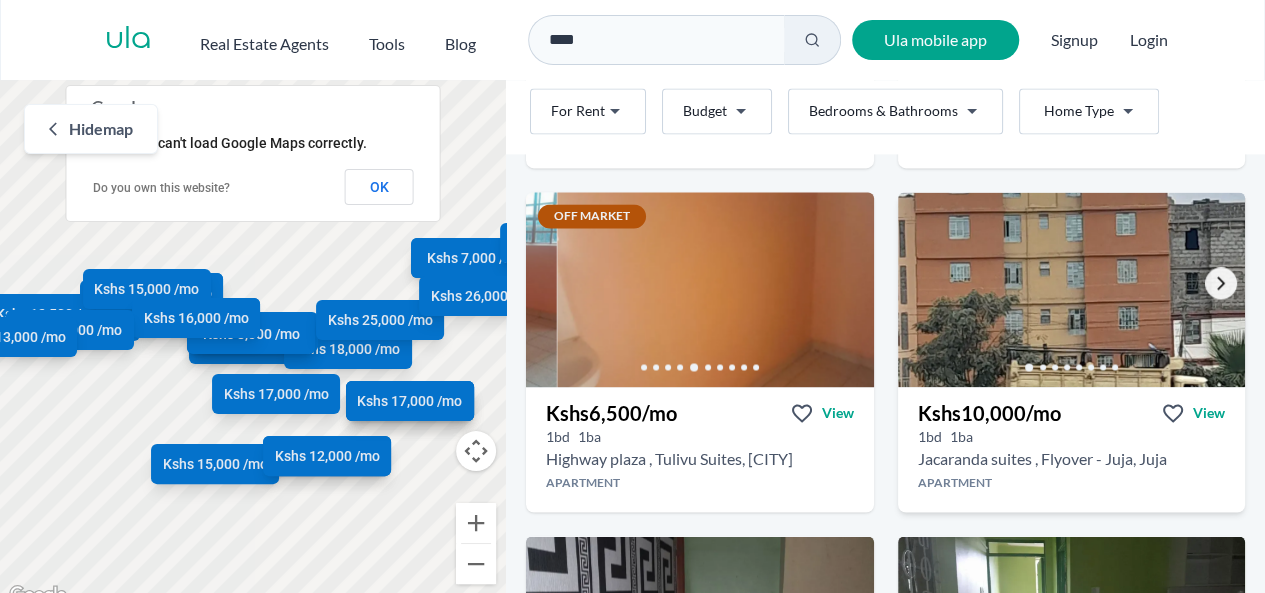 click 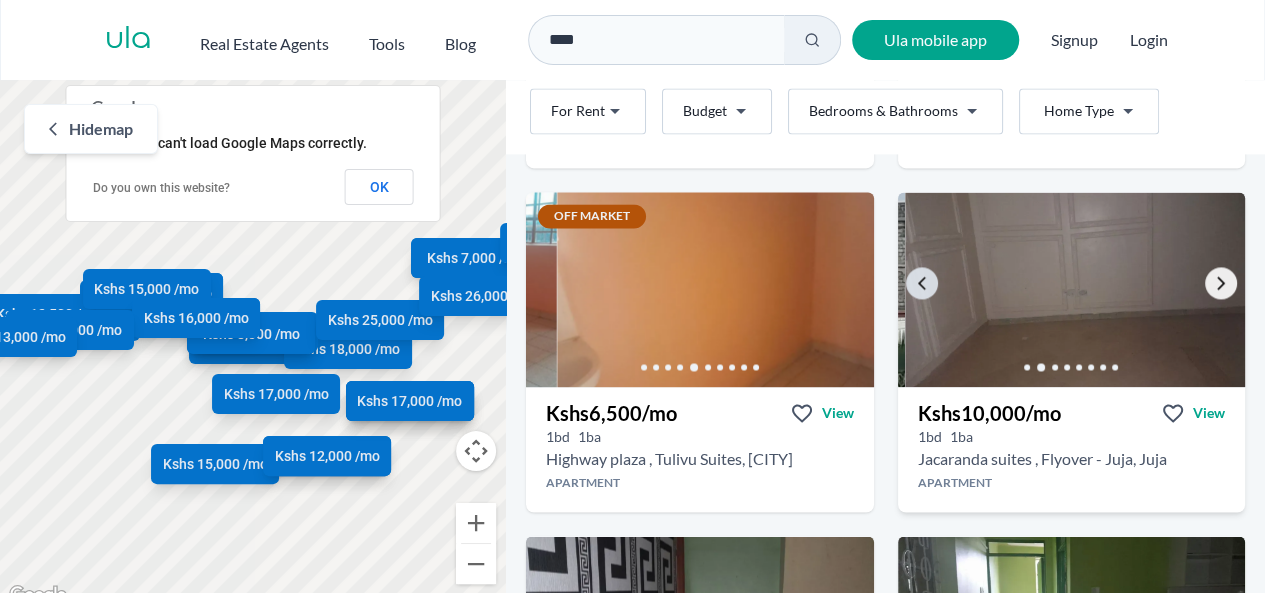click 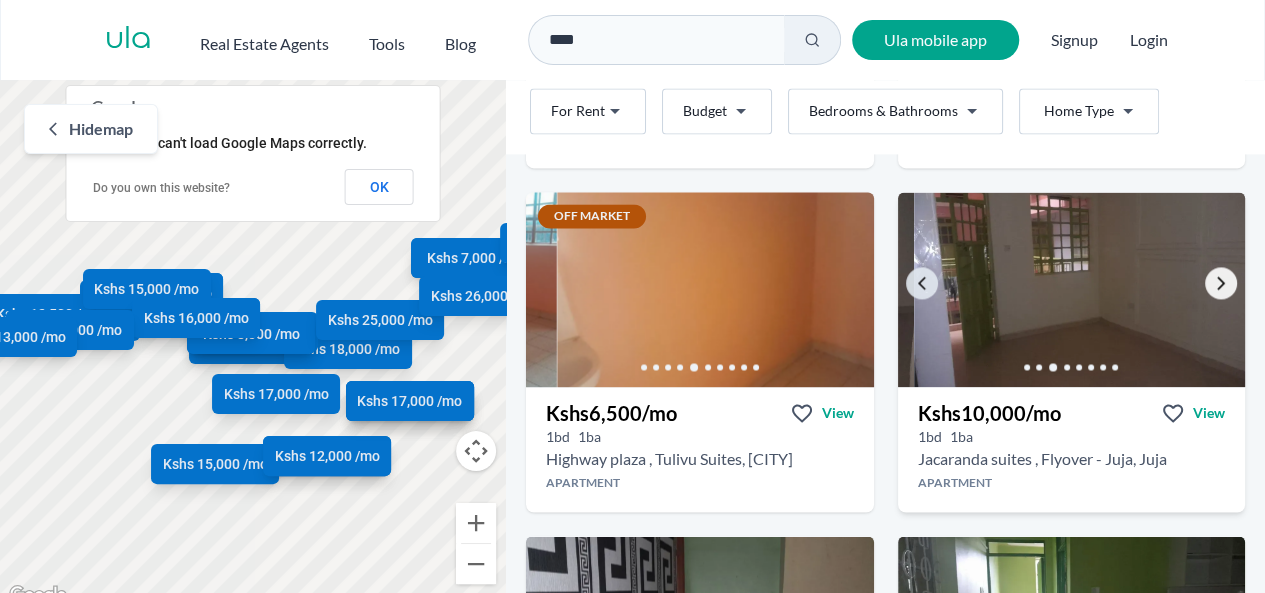 click 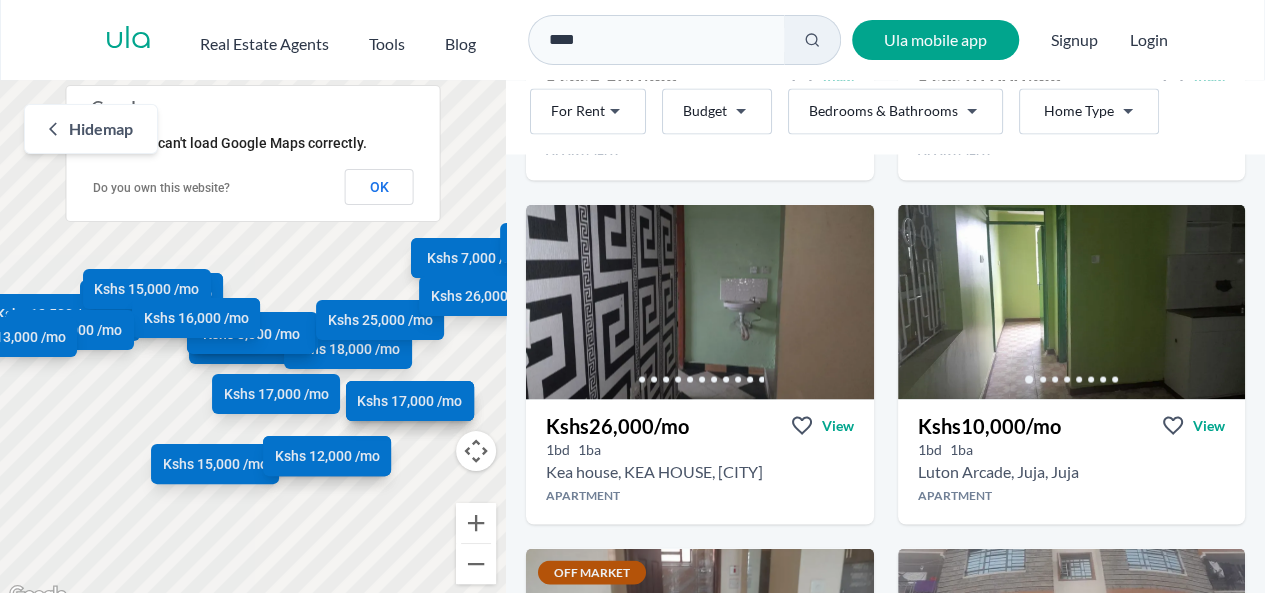 scroll, scrollTop: 1788, scrollLeft: 0, axis: vertical 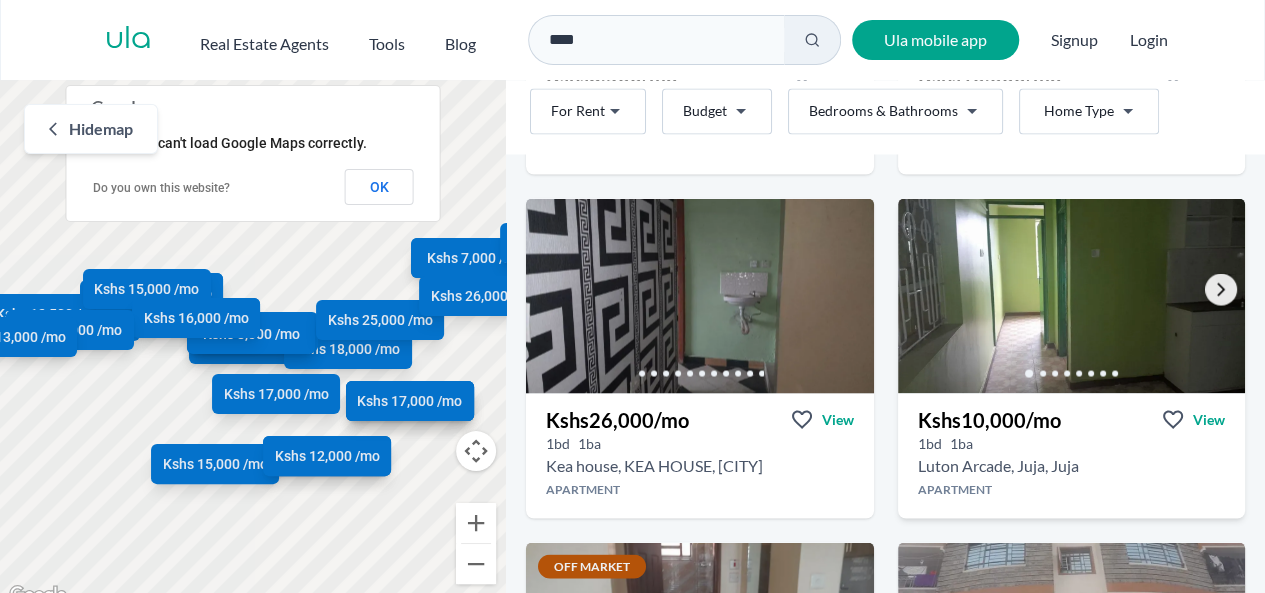 click 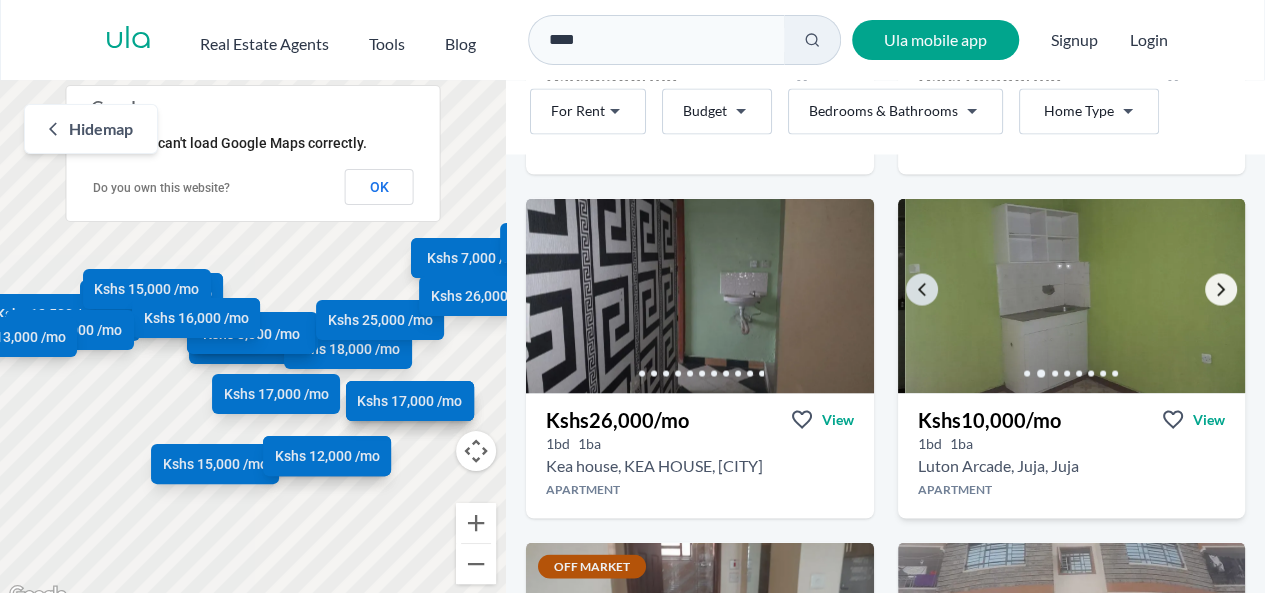 click 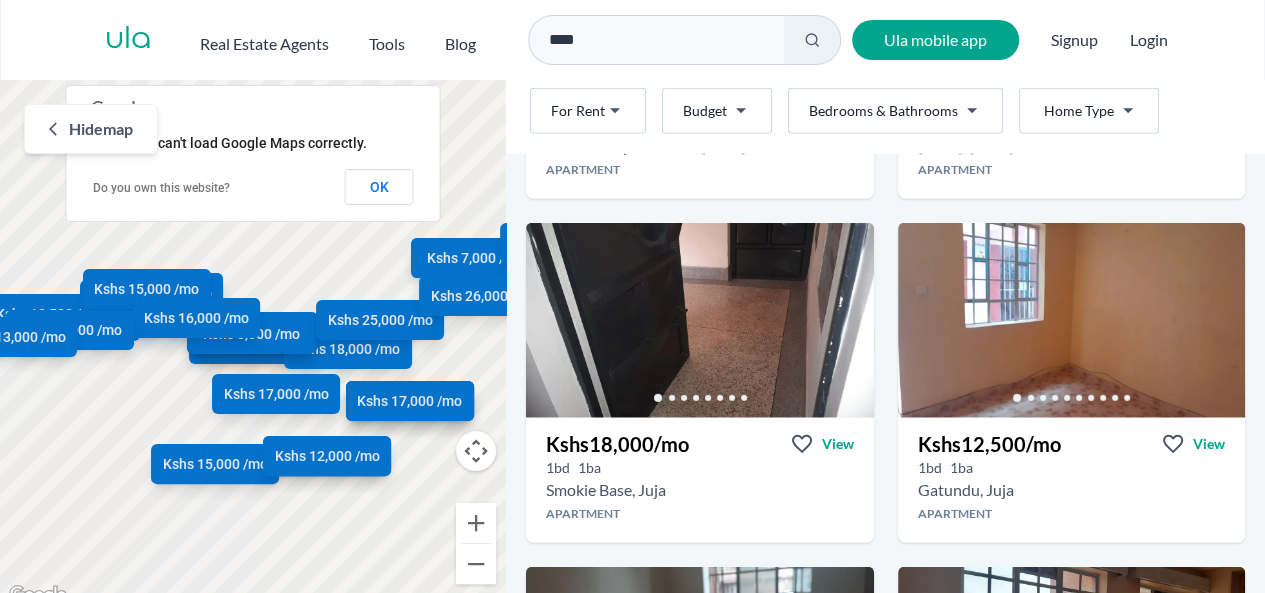 scroll, scrollTop: 2757, scrollLeft: 0, axis: vertical 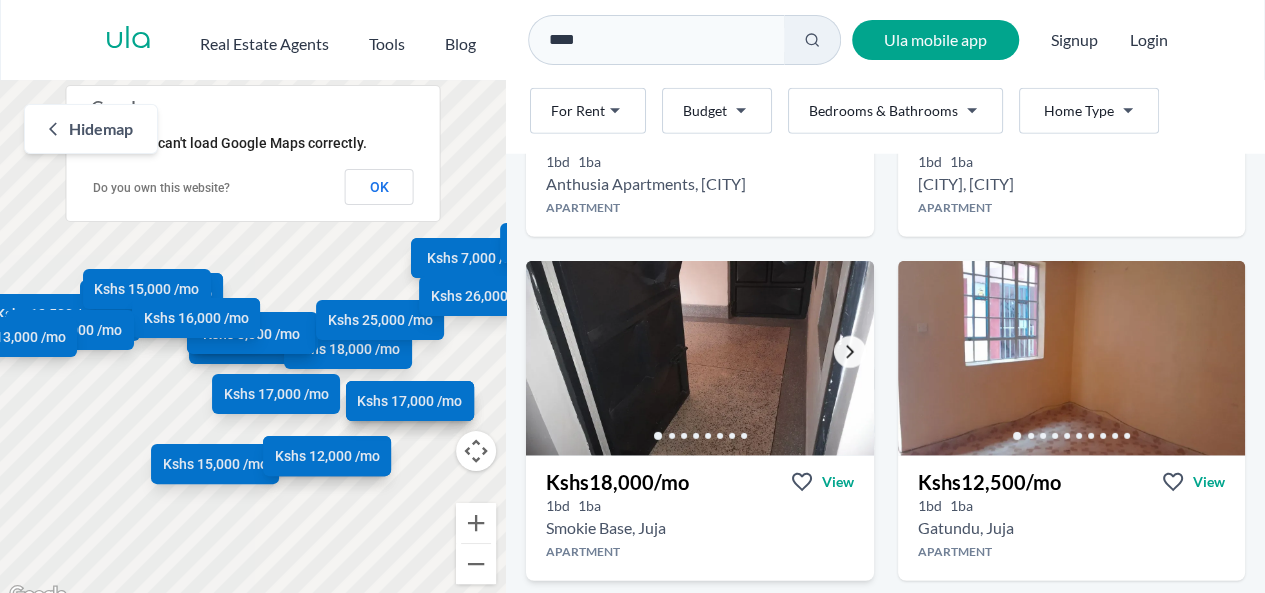 click 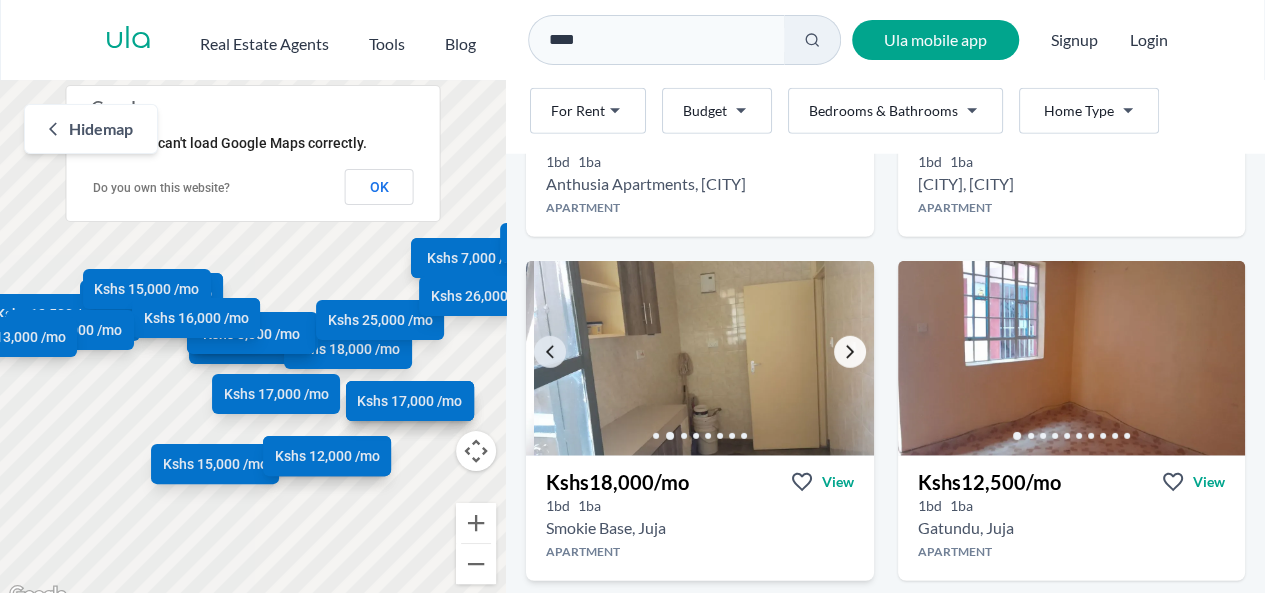 click 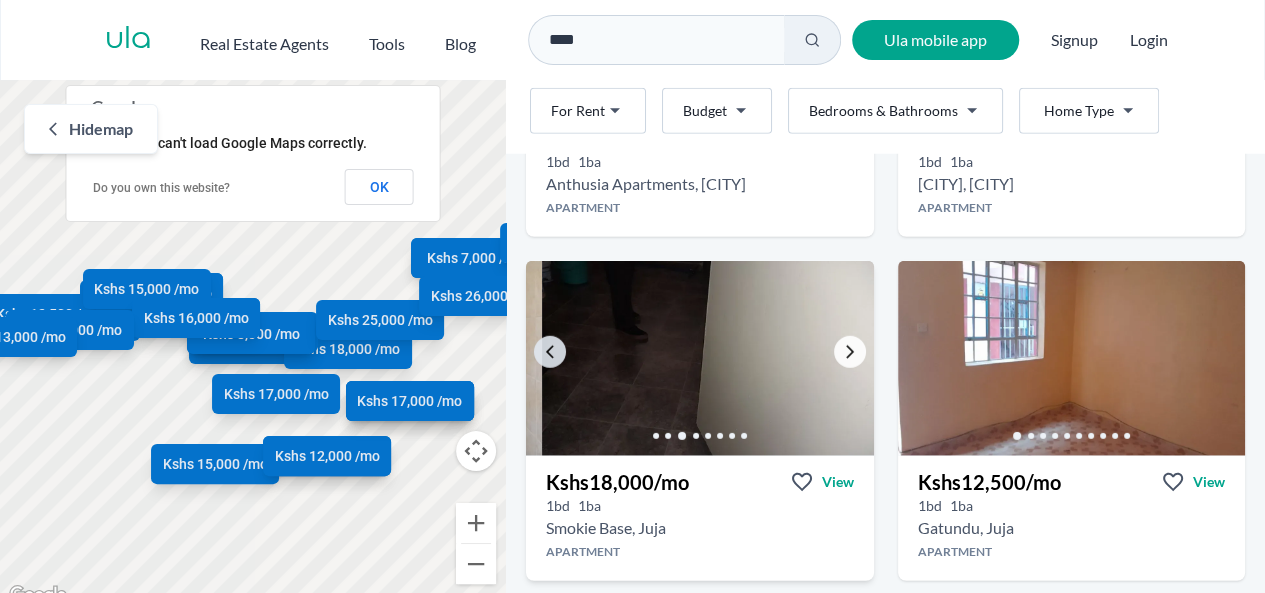 click 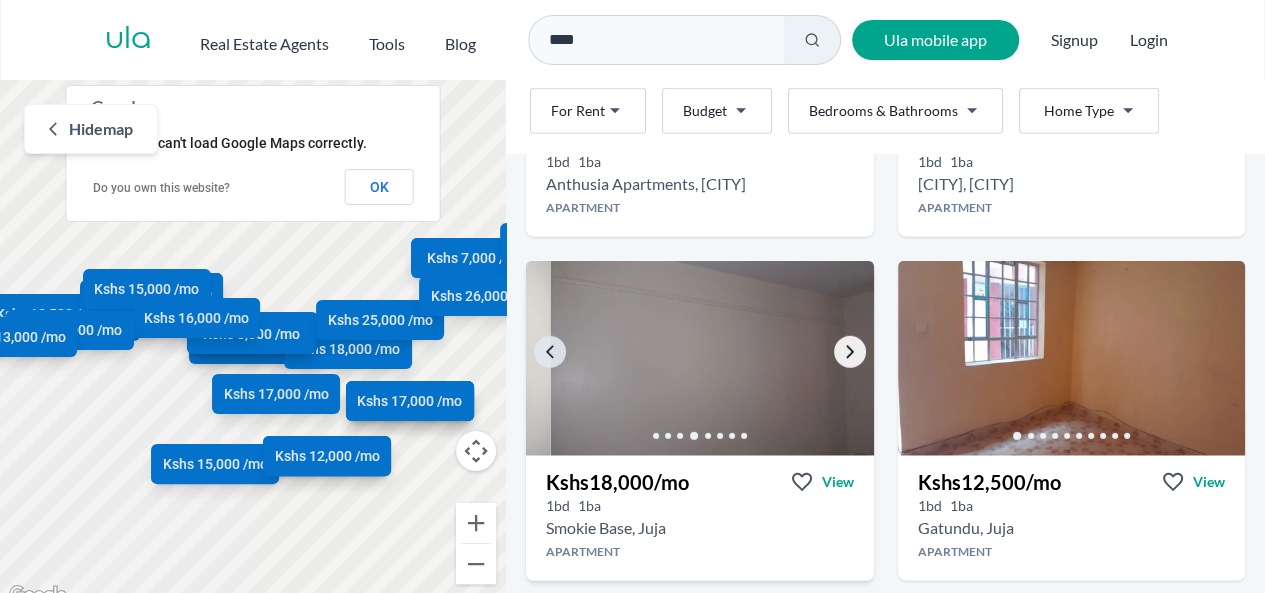 click 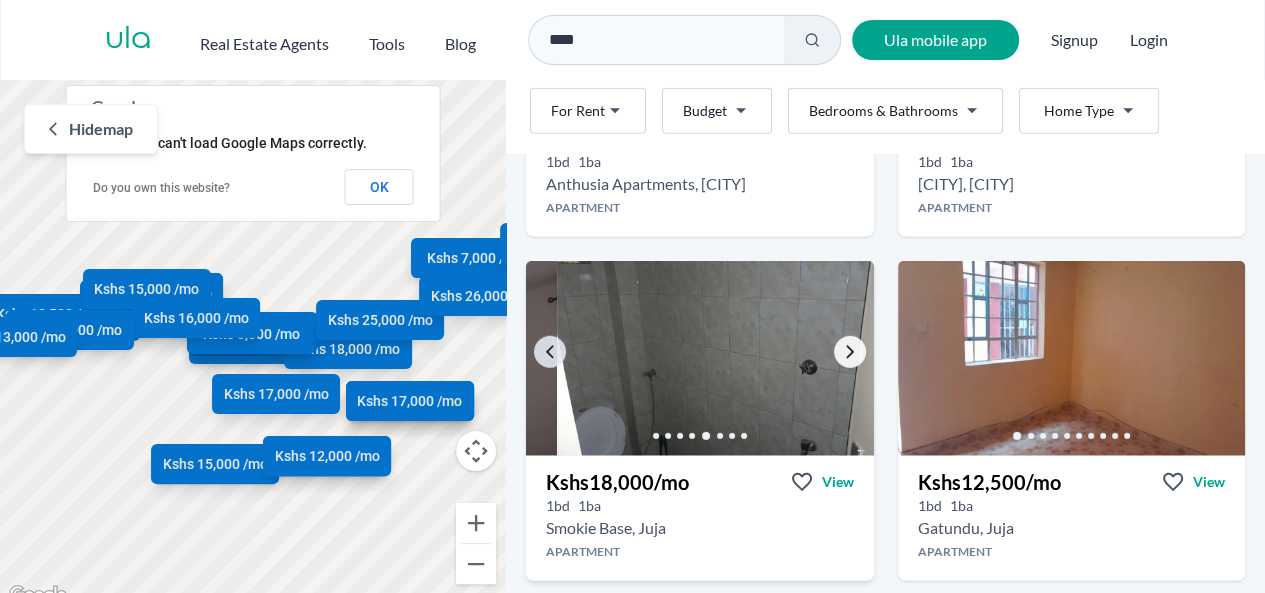 click 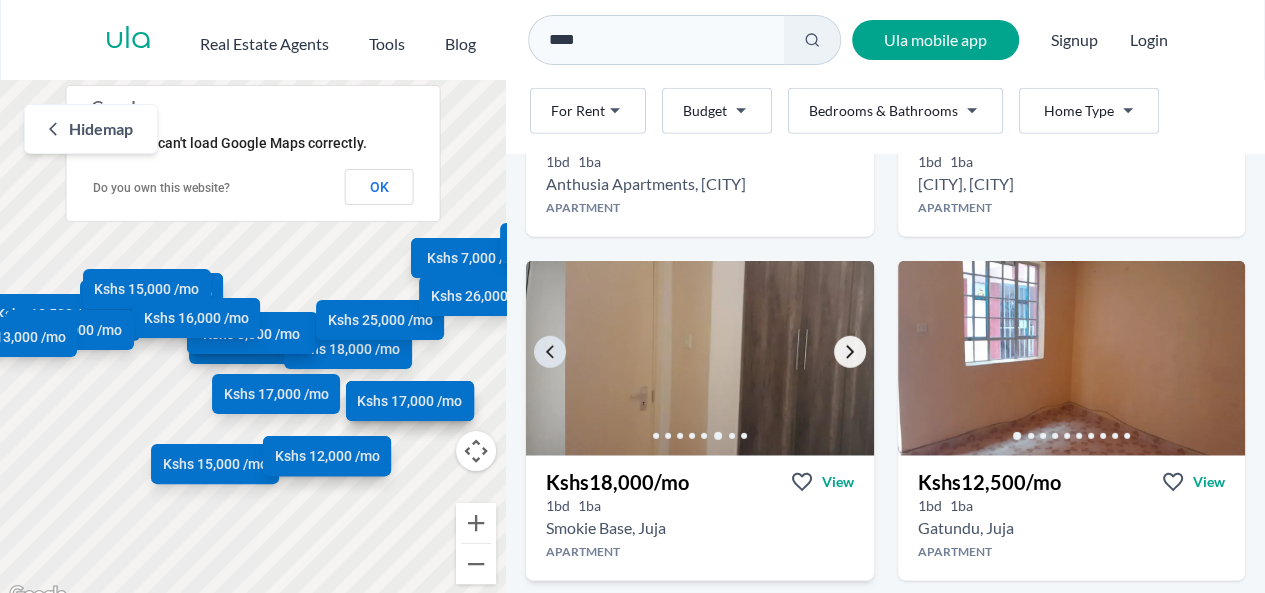 click 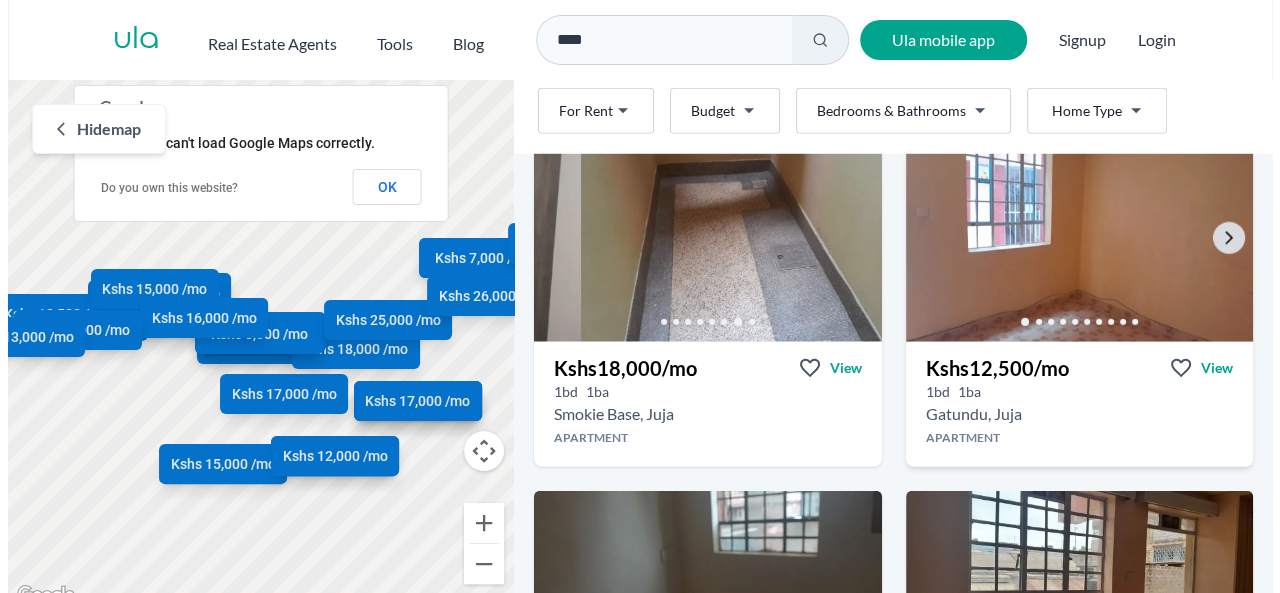 scroll, scrollTop: 2861, scrollLeft: 0, axis: vertical 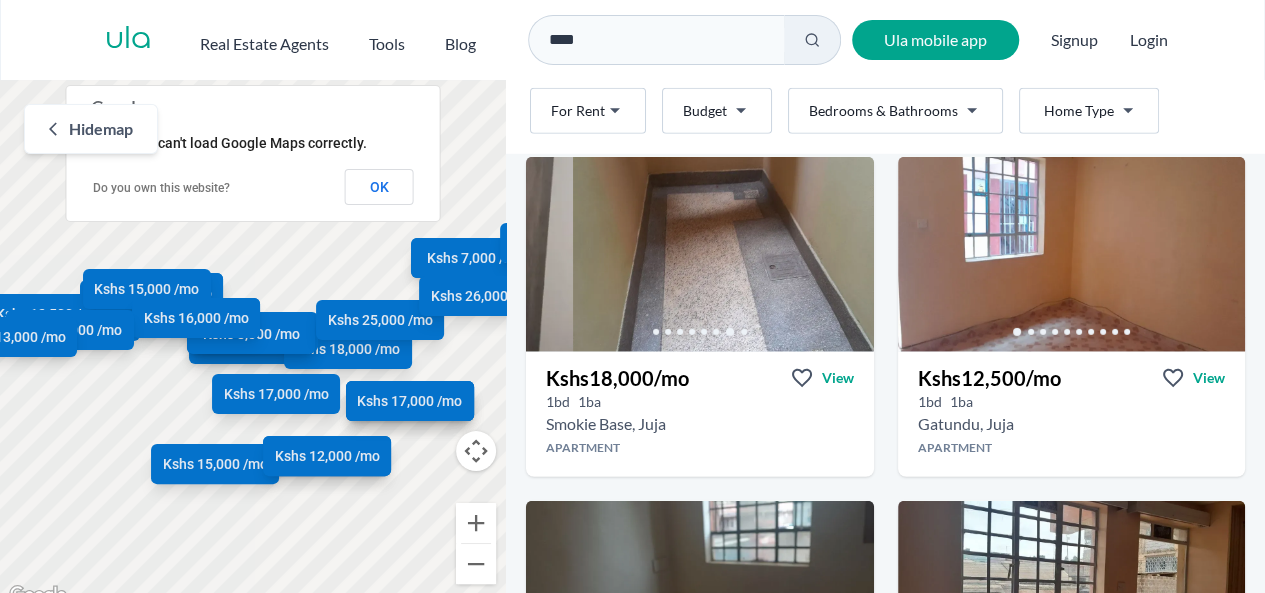click on "Are you a real estate agent?   Reach more buyers and renters. Sign up Ula Homes App: Easy home search Explore more homes in the app Install ula Real Estate Agents Tools Blog **** Ula mobile app Signup Login Map Rent For Rent Budget Bedrooms & Bathrooms   Type   Home Type Rent For Rent Budget   Type   Home Type Filter Hide  map   ← Move left → Move right ↑ Move up ↓ Move down + Zoom in - Zoom out Home Jump left by 75% End Jump right by 75% Page Up Jump up by 75% Page Down Jump down by 75% Kshs   7,000 /mo Kshs   12,000 /mo Kshs   8,000 /mo Kshs   7,000 /mo Kshs   6,000 /mo Kshs   7,000 /mo Kshs   12,000 /mo Kshs   14,000 /mo Kshs   6,500 /mo Kshs   10,000 /mo Kshs   26,000 /mo Kshs   10,000 /mo Kshs   18,000 /mo Kshs   13,500 /mo Kshs   15,000 /mo Kshs   12,000 /mo Kshs   18,000 /mo Kshs   12,500 /mo Kshs   8,000 /mo Kshs   15,000 /mo Kshs   25,000 /mo Kshs   17,000 /mo Kshs   26,000 /mo Kshs   15,000 /mo Kshs   16,000 /mo Kshs   15,000 /mo Kshs   13,000 /mo Kshs   17,000 /mo Keyboard shortcuts 100 m" at bounding box center (632, 304) 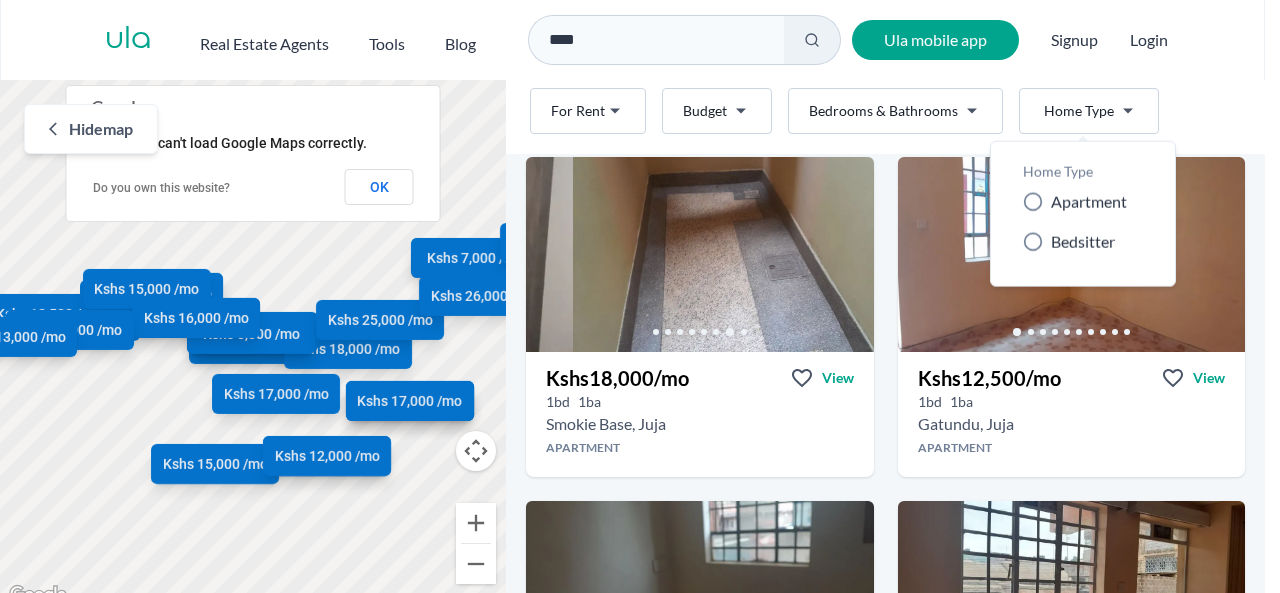 click on "Are you a real estate agent?   Reach more buyers and renters. Sign up Ula Homes App: Easy home search Explore more homes in the app Install ula Real Estate Agents Tools Blog **** Ula mobile app Signup Login Map Rent For Rent Budget Bedrooms & Bathrooms   Type   Home Type Rent For Rent Budget   Type   Home Type Filter Hide  map   ← Move left → Move right ↑ Move up ↓ Move down + Zoom in - Zoom out Home Jump left by 75% End Jump right by 75% Page Up Jump up by 75% Page Down Jump down by 75% Kshs   7,000 /mo Kshs   12,000 /mo Kshs   8,000 /mo Kshs   7,000 /mo Kshs   6,000 /mo Kshs   7,000 /mo Kshs   12,000 /mo Kshs   14,000 /mo Kshs   6,500 /mo Kshs   10,000 /mo Kshs   26,000 /mo Kshs   10,000 /mo Kshs   18,000 /mo Kshs   13,500 /mo Kshs   15,000 /mo Kshs   12,000 /mo Kshs   18,000 /mo Kshs   12,500 /mo Kshs   8,000 /mo Kshs   15,000 /mo Kshs   25,000 /mo Kshs   17,000 /mo Kshs   26,000 /mo Kshs   15,000 /mo Kshs   16,000 /mo Kshs   15,000 /mo Kshs   13,000 /mo Kshs   17,000 /mo Keyboard shortcuts 100 m" at bounding box center [640, 304] 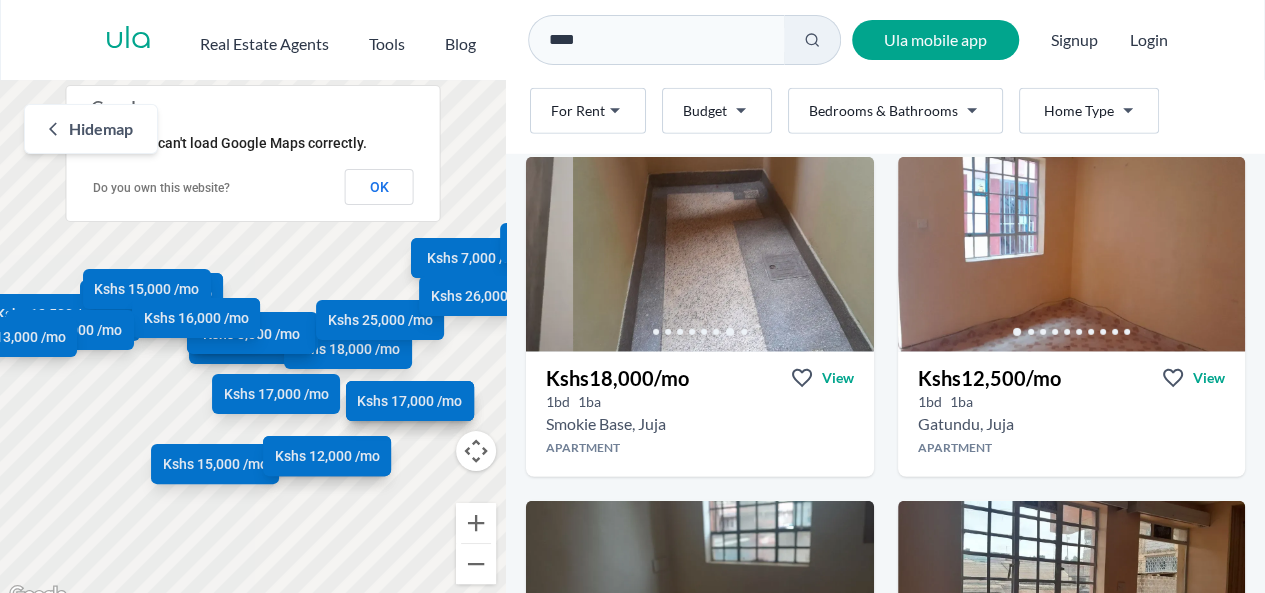 click on "Are you a real estate agent?   Reach more buyers and renters. Sign up Ula Homes App: Easy home search Explore more homes in the app Install ula Real Estate Agents Tools Blog **** Ula mobile app Signup Login Map Rent For Rent Budget Bedrooms & Bathrooms   Type   Home Type Rent For Rent Budget   Type   Home Type Filter Hide  map   ← Move left → Move right ↑ Move up ↓ Move down + Zoom in - Zoom out Home Jump left by 75% End Jump right by 75% Page Up Jump up by 75% Page Down Jump down by 75% Kshs   7,000 /mo Kshs   12,000 /mo Kshs   8,000 /mo Kshs   7,000 /mo Kshs   6,000 /mo Kshs   7,000 /mo Kshs   12,000 /mo Kshs   14,000 /mo Kshs   6,500 /mo Kshs   10,000 /mo Kshs   26,000 /mo Kshs   10,000 /mo Kshs   18,000 /mo Kshs   13,500 /mo Kshs   15,000 /mo Kshs   12,000 /mo Kshs   18,000 /mo Kshs   12,500 /mo Kshs   8,000 /mo Kshs   15,000 /mo Kshs   25,000 /mo Kshs   17,000 /mo Kshs   26,000 /mo Kshs   15,000 /mo Kshs   16,000 /mo Kshs   15,000 /mo Kshs   13,000 /mo Kshs   17,000 /mo Keyboard shortcuts 100 m" at bounding box center (632, 304) 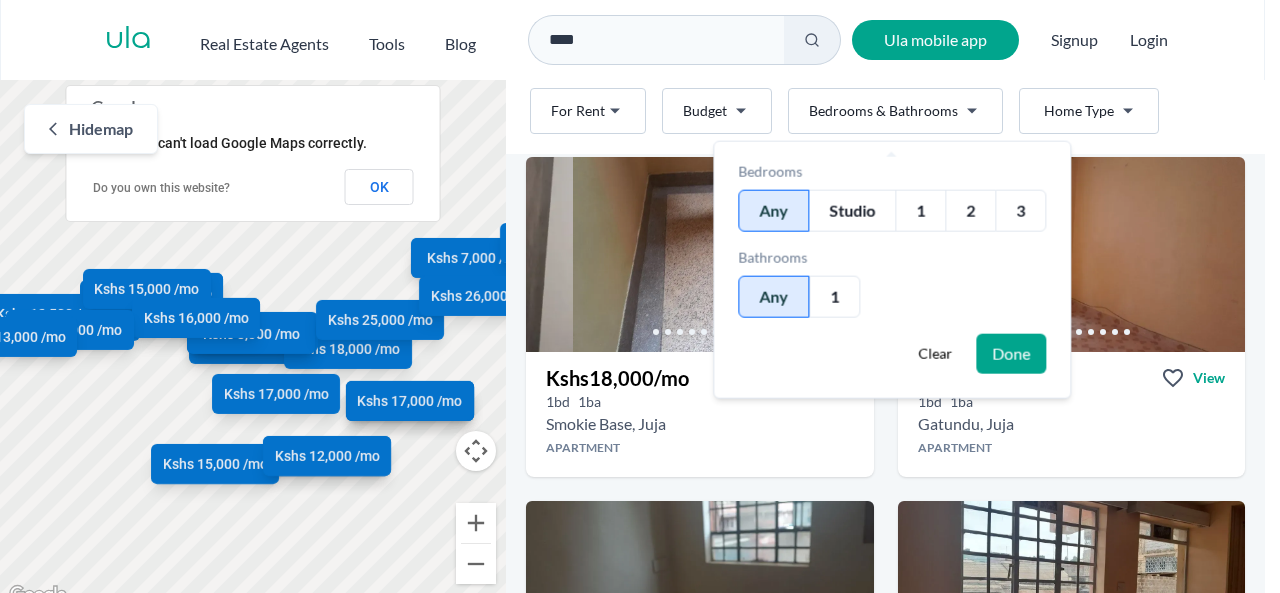 click on "Studio" at bounding box center (852, 211) 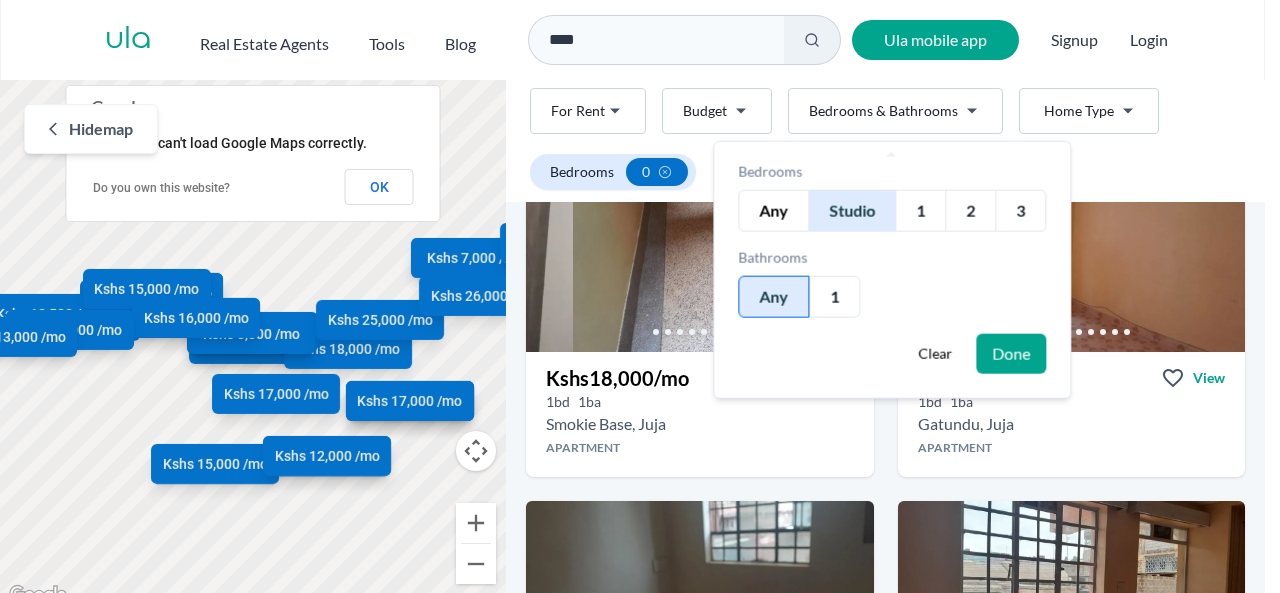 scroll, scrollTop: 1562, scrollLeft: 0, axis: vertical 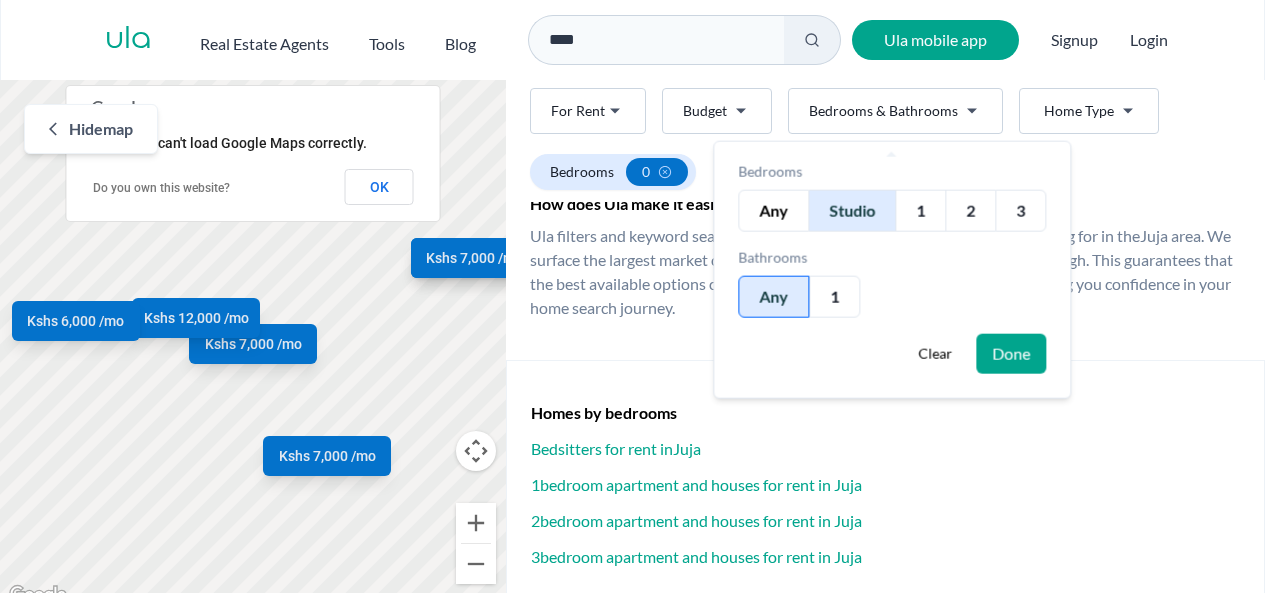 click on "Any" at bounding box center (773, 211) 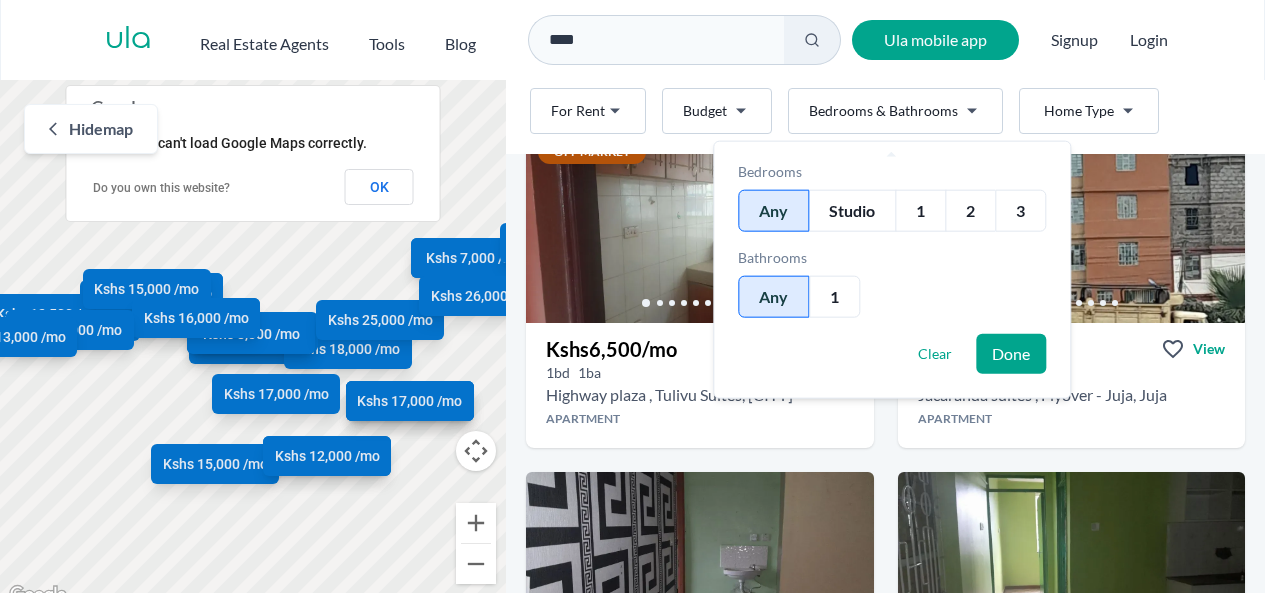 scroll, scrollTop: 2861, scrollLeft: 0, axis: vertical 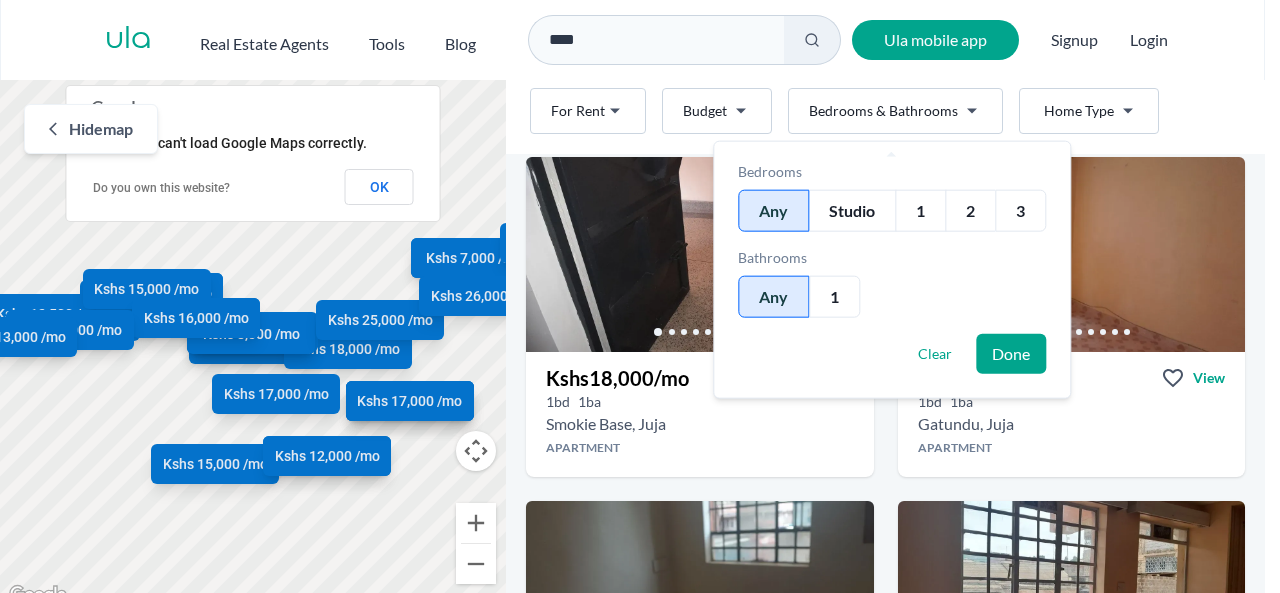 click on "Clear" at bounding box center (935, 354) 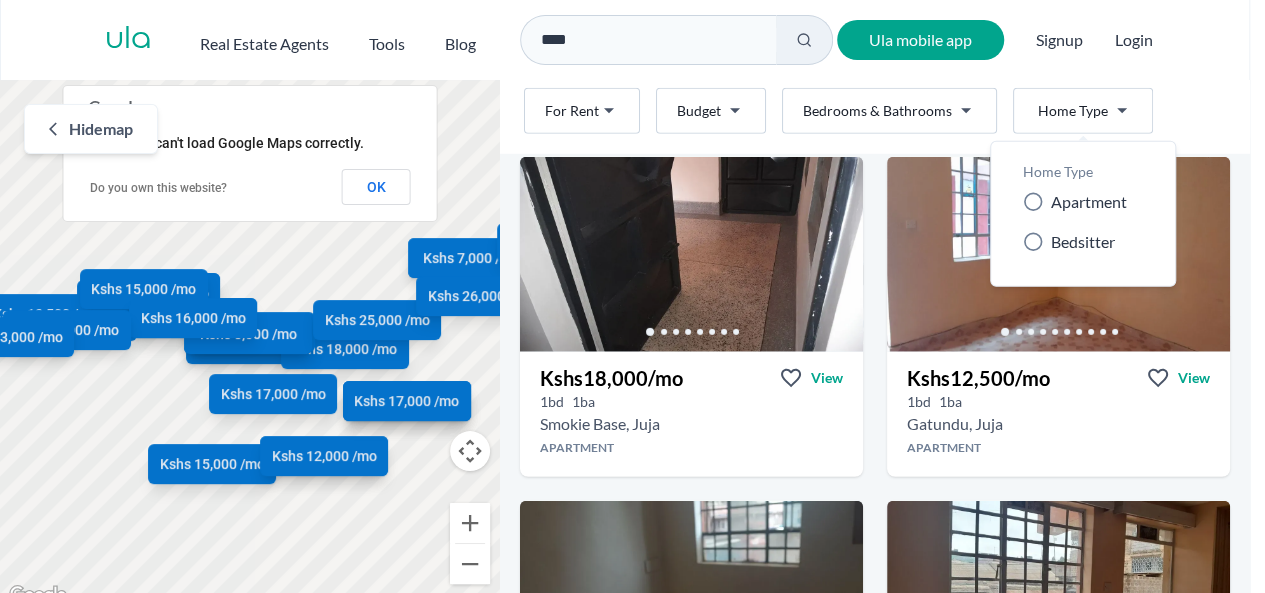 click on "Are you a real estate agent?   Reach more buyers and renters. Sign up Ula Homes App: Easy home search Explore more homes in the app Install ula Real Estate Agents Tools Blog **** Ula mobile app Signup Login Map Rent For Rent Budget Bedrooms & Bathrooms   Type   Home Type Rent For Rent Budget   Type   Home Type Filter Hide  map   ← Move left → Move right ↑ Move up ↓ Move down + Zoom in - Zoom out Home Jump left by 75% End Jump right by 75% Page Up Jump up by 75% Page Down Jump down by 75% Kshs   7,000 /mo Kshs   12,000 /mo Kshs   8,000 /mo Kshs   7,000 /mo Kshs   6,000 /mo Kshs   7,000 /mo Kshs   12,000 /mo Kshs   14,000 /mo Kshs   6,500 /mo Kshs   10,000 /mo Kshs   26,000 /mo Kshs   10,000 /mo Kshs   18,000 /mo Kshs   13,500 /mo Kshs   15,000 /mo Kshs   12,000 /mo Kshs   18,000 /mo Kshs   12,500 /mo Kshs   8,000 /mo Kshs   15,000 /mo Kshs   25,000 /mo Kshs   17,000 /mo Kshs   26,000 /mo Kshs   15,000 /mo Kshs   16,000 /mo Kshs   15,000 /mo Kshs   13,000 /mo Kshs   17,000 /mo Keyboard shortcuts 100 m" at bounding box center (632, 304) 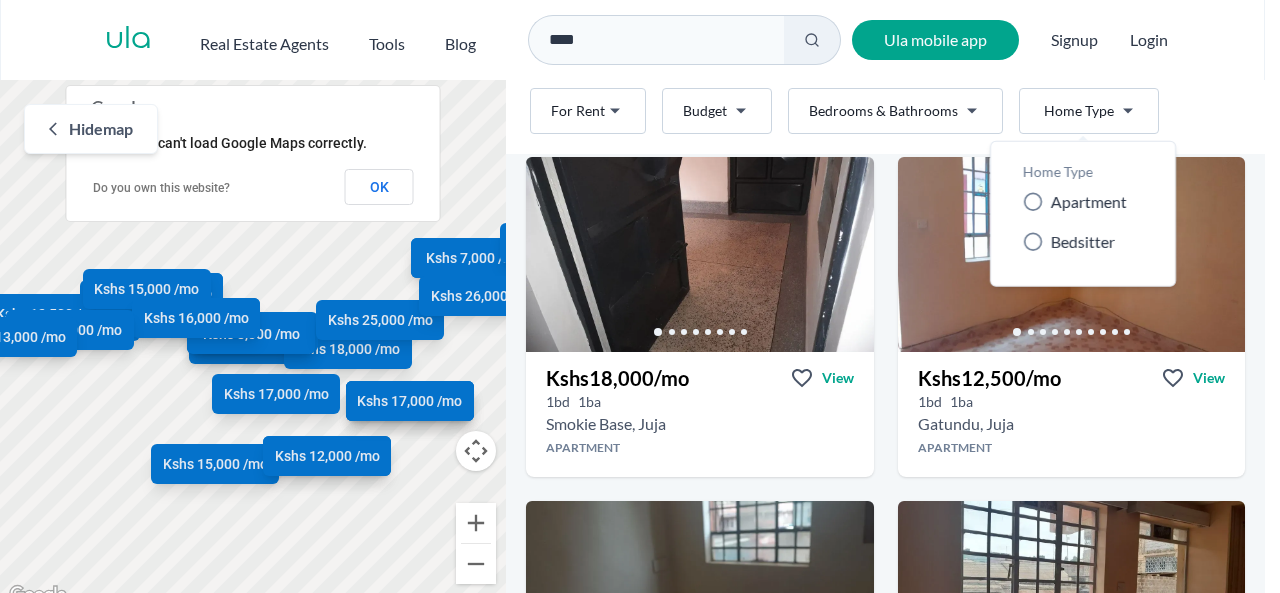 click 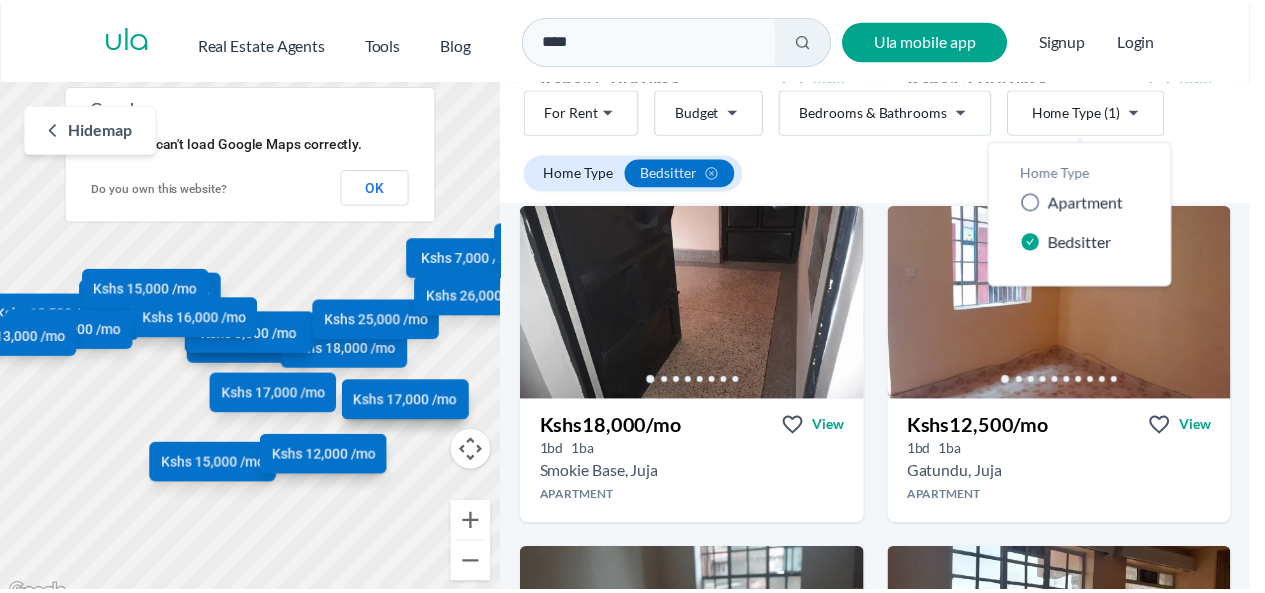 scroll, scrollTop: 1562, scrollLeft: 0, axis: vertical 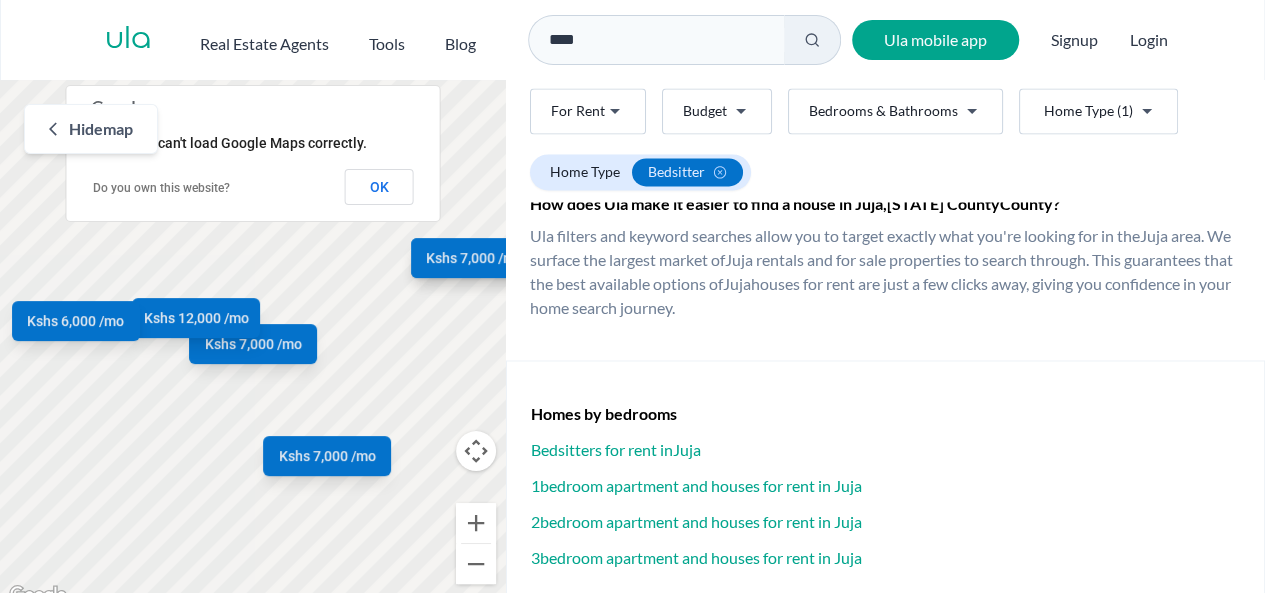 click on "Are you a real estate agent?   Reach more buyers and renters. Sign up Ula Homes App: Easy home search Explore more homes in the app Install ula Real Estate Agents Tools Blog **** Ula mobile app Signup Login Map Rent For Rent Budget Bedrooms & Bathrooms   Type (1)   Home Type (1) Rent For Rent Budget   Type (1)   Home Type (1) Filter Home Type bedsitter Hide  map   ← Move left → Move right ↑ Move up ↓ Move down + Zoom in - Zoom out Home Jump left by 75% End Jump right by 75% Page Up Jump up by 75% Page Down Jump down by 75% Kshs   7,000 /mo Kshs   12,000 /mo Kshs   8,000 /mo Kshs   7,000 /mo Kshs   6,000 /mo Kshs   7,000 /mo Keyboard shortcuts Map Data Map Data ©2025 Map data ©2025 100 m  Click to toggle between metric and imperial units Terms Report a map error This page can't load Google Maps correctly. Do you own this website? OK [CITY]  rentals Apartments and Houses for Rent in [CITY] Rent For Rent Budget Bedrooms & Bathrooms   Type (1)   Home Type (1) Rent For Rent Budget   Type (1)   Home Type (1)" at bounding box center (632, 304) 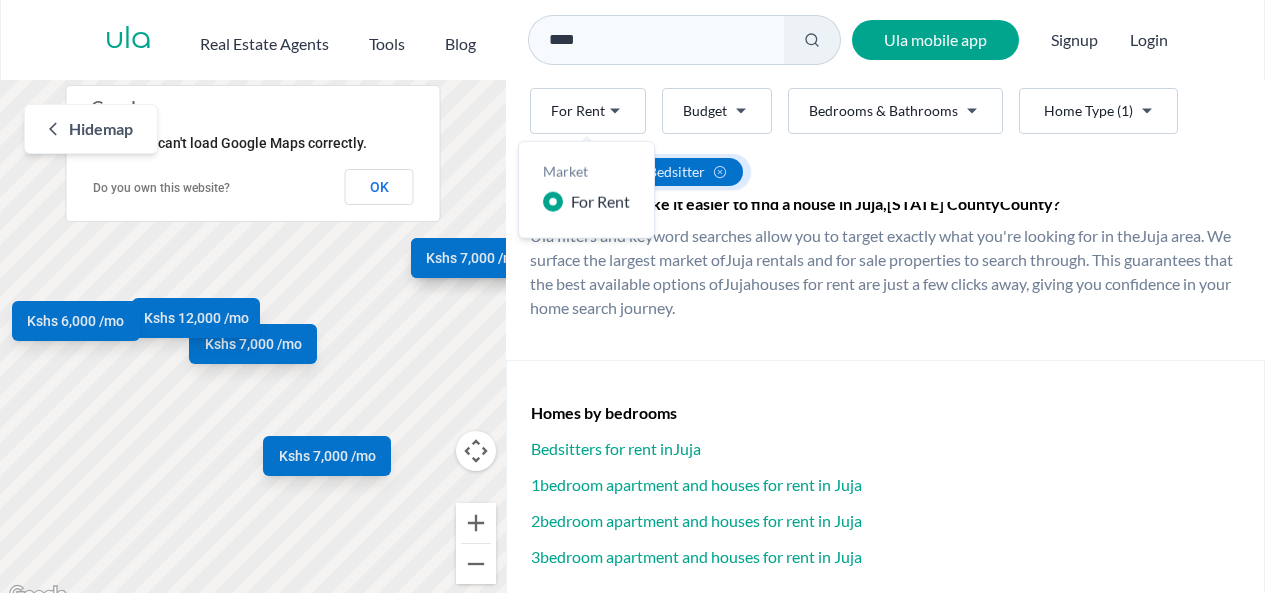 click on "Are you a real estate agent?   Reach more buyers and renters. Sign up Ula Homes App: Easy home search Explore more homes in the app Install ula Real Estate Agents Tools Blog **** Ula mobile app Signup Login Map Rent For Rent Budget Bedrooms & Bathrooms   Type (1)   Home Type (1) Rent For Rent Budget   Type (1)   Home Type (1) Filter Home Type bedsitter Hide  map   ← Move left → Move right ↑ Move up ↓ Move down + Zoom in - Zoom out Home Jump left by 75% End Jump right by 75% Page Up Jump up by 75% Page Down Jump down by 75% Kshs   7,000 /mo Kshs   12,000 /mo Kshs   8,000 /mo Kshs   7,000 /mo Kshs   6,000 /mo Kshs   7,000 /mo Keyboard shortcuts Map Data Map Data ©2025 Map data ©2025 100 m  Click to toggle between metric and imperial units Terms Report a map error This page can't load Google Maps correctly. Do you own this website? OK [CITY]  rentals Apartments and Houses for Rent in [CITY] Rent For Rent Budget Bedrooms & Bathrooms   Type (1)   Home Type (1) Rent For Rent Budget   Type (1)   Home Type (1)" at bounding box center (640, 304) 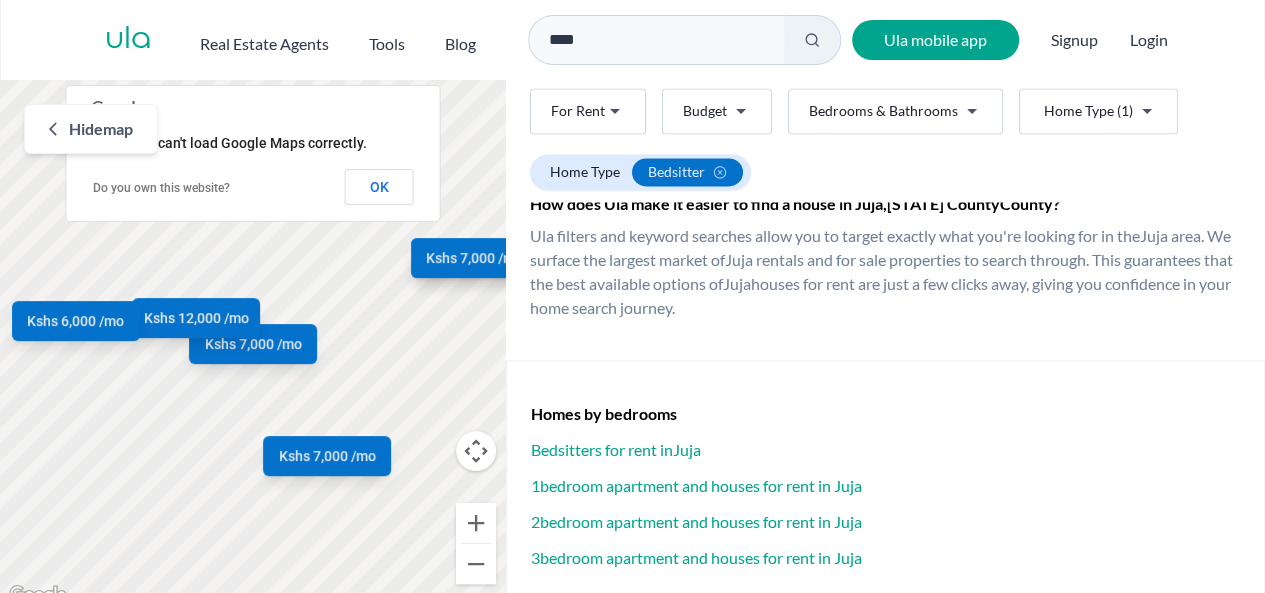 click on "Are you a real estate agent?   Reach more buyers and renters. Sign up Ula Homes App: Easy home search Explore more homes in the app Install ula Real Estate Agents Tools Blog **** Ula mobile app Signup Login Map Rent For Rent Budget Bedrooms & Bathrooms   Type (1)   Home Type (1) Rent For Rent Budget   Type (1)   Home Type (1) Filter Home Type bedsitter Hide  map   ← Move left → Move right ↑ Move up ↓ Move down + Zoom in - Zoom out Home Jump left by 75% End Jump right by 75% Page Up Jump up by 75% Page Down Jump down by 75% Kshs   7,000 /mo Kshs   12,000 /mo Kshs   8,000 /mo Kshs   7,000 /mo Kshs   6,000 /mo Kshs   7,000 /mo Keyboard shortcuts Map Data Map Data ©2025 Map data ©2025 100 m  Click to toggle between metric and imperial units Terms Report a map error This page can't load Google Maps correctly. Do you own this website? OK [CITY]  rentals Apartments and Houses for Rent in [CITY] Rent For Rent Budget Bedrooms & Bathrooms   Type (1)   Home Type (1) Rent For Rent Budget   Type (1)   Home Type (1)" at bounding box center [632, 304] 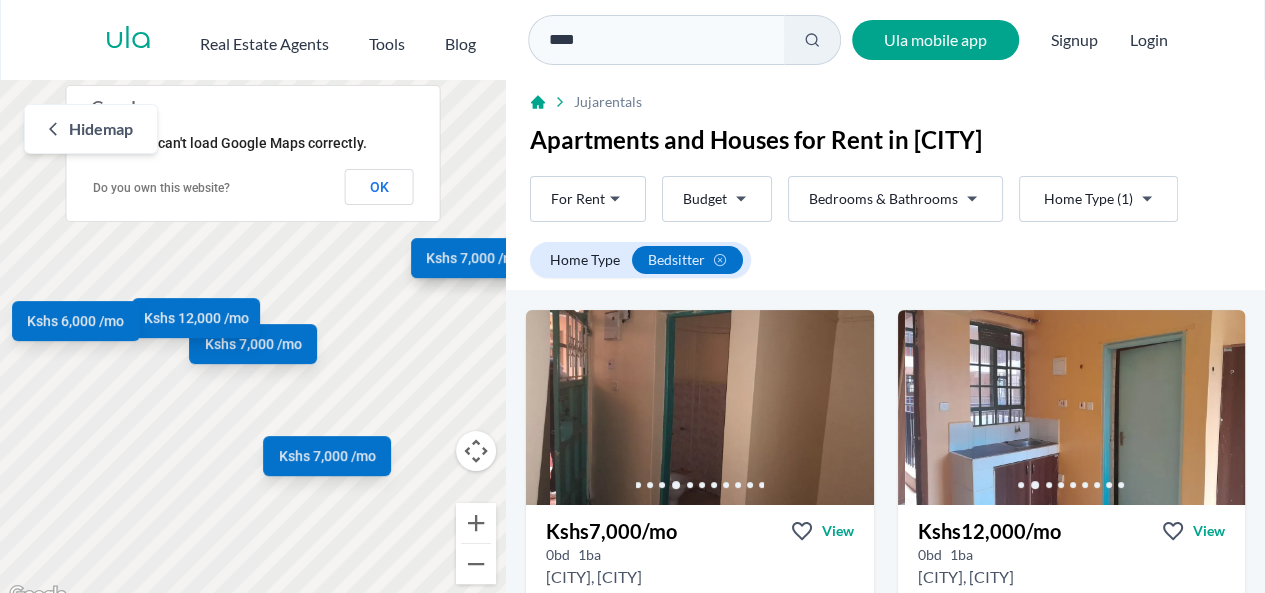 scroll, scrollTop: 0, scrollLeft: 0, axis: both 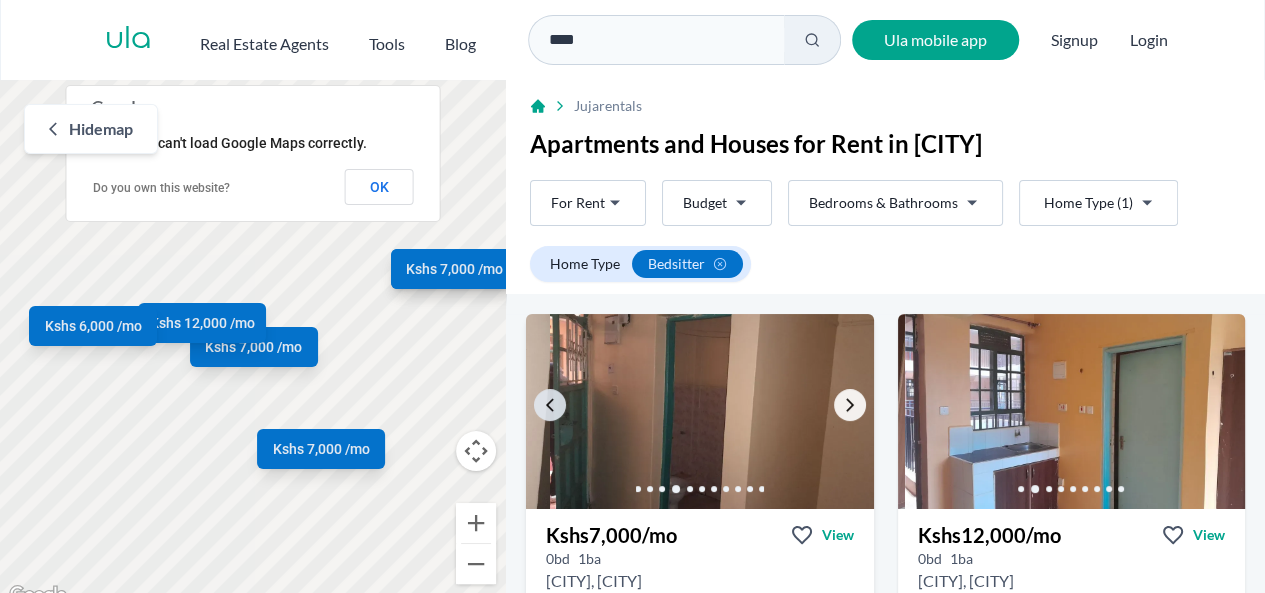 click 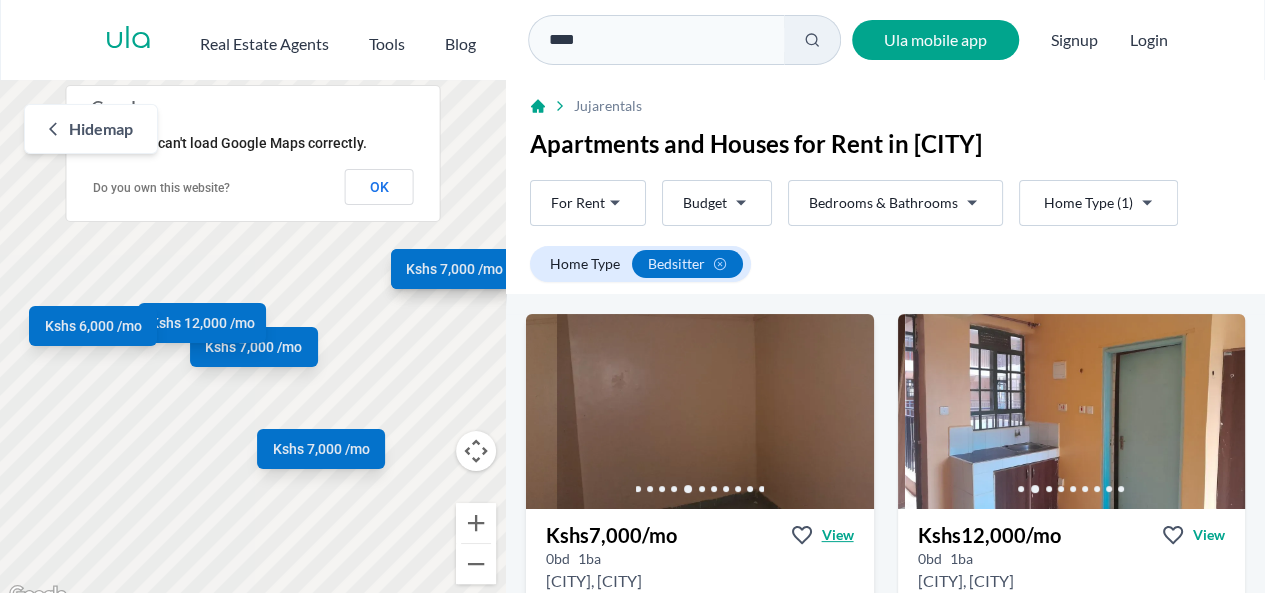 click on "View" at bounding box center [838, 535] 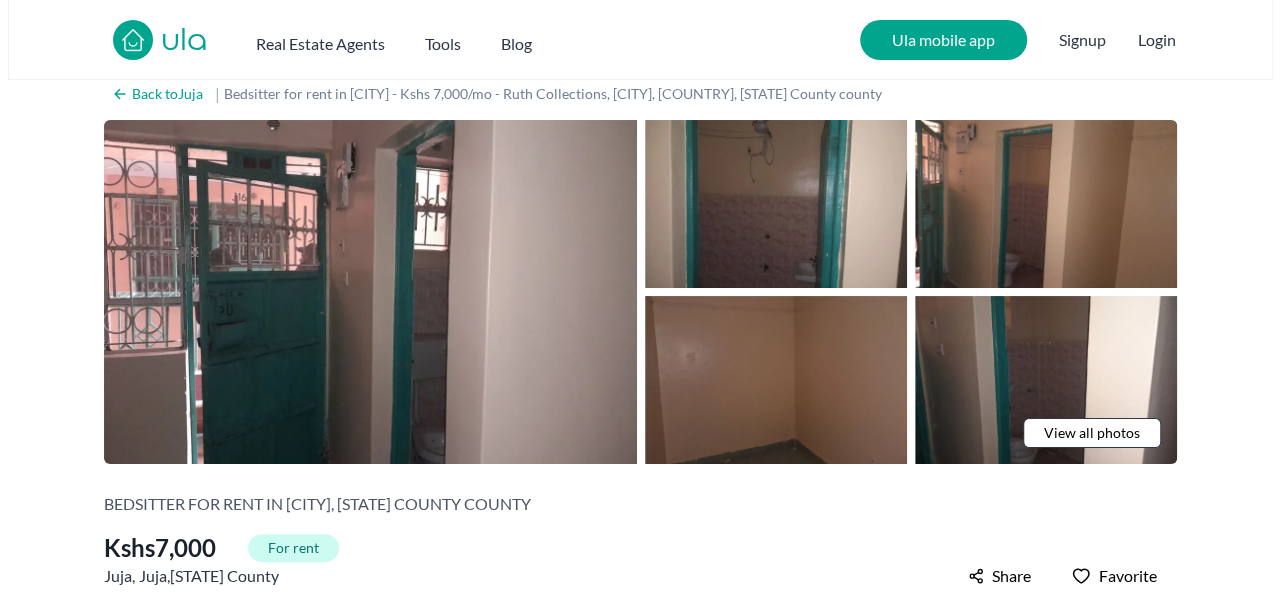 scroll, scrollTop: 0, scrollLeft: 0, axis: both 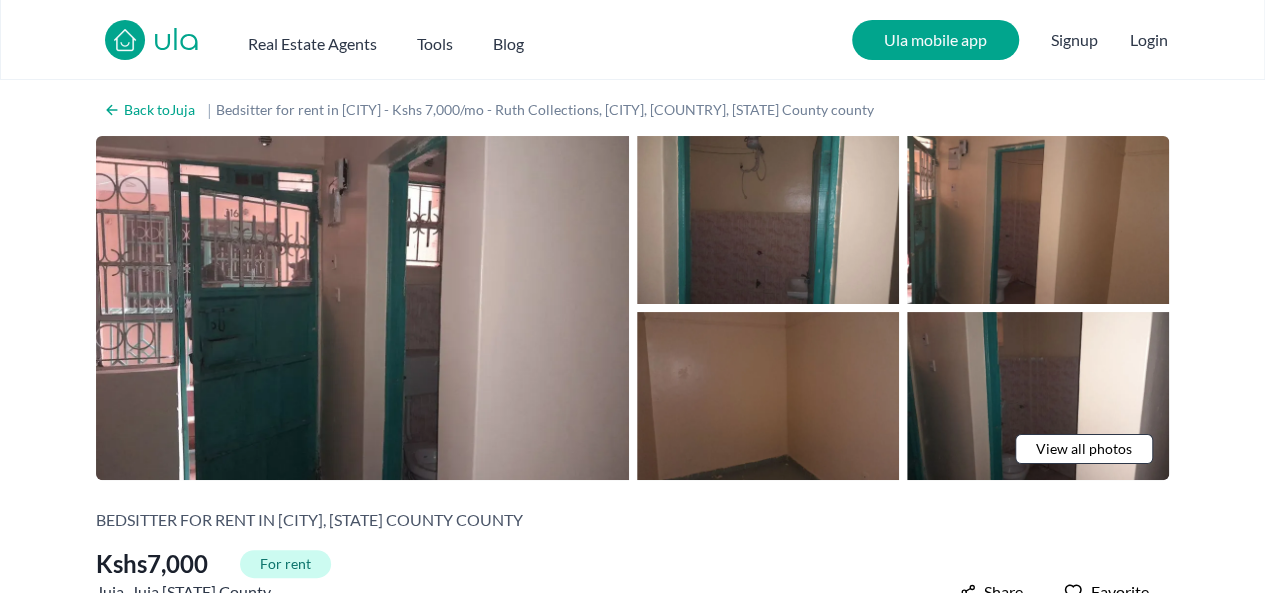 click on "View all photos" at bounding box center [1084, 449] 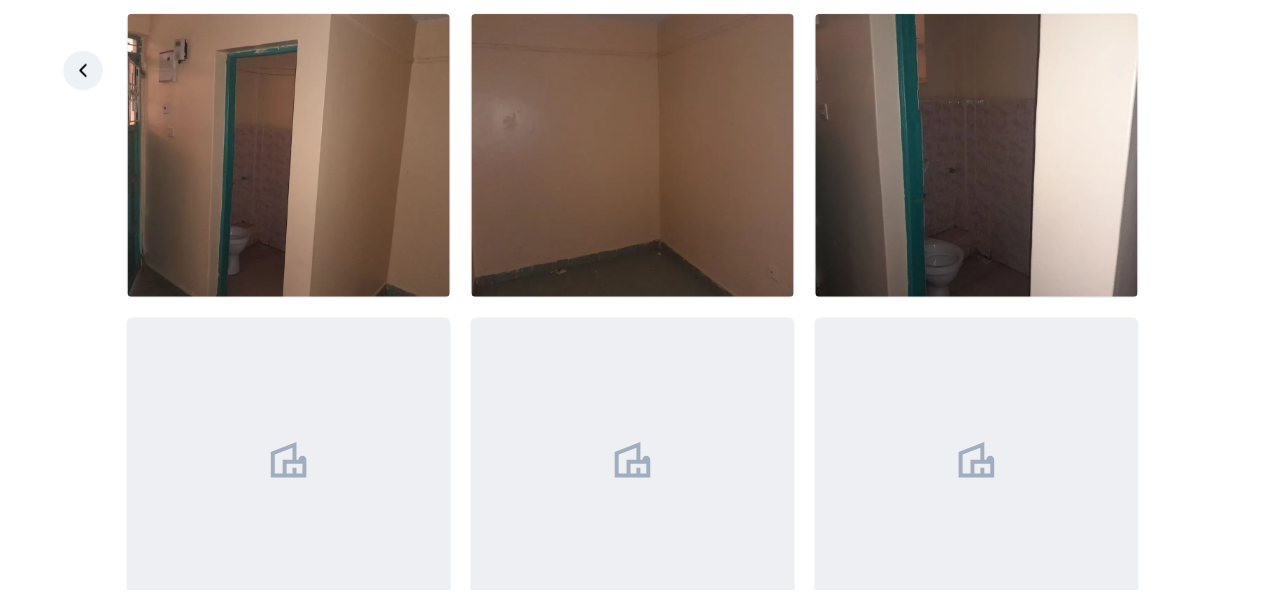 scroll, scrollTop: 410, scrollLeft: 0, axis: vertical 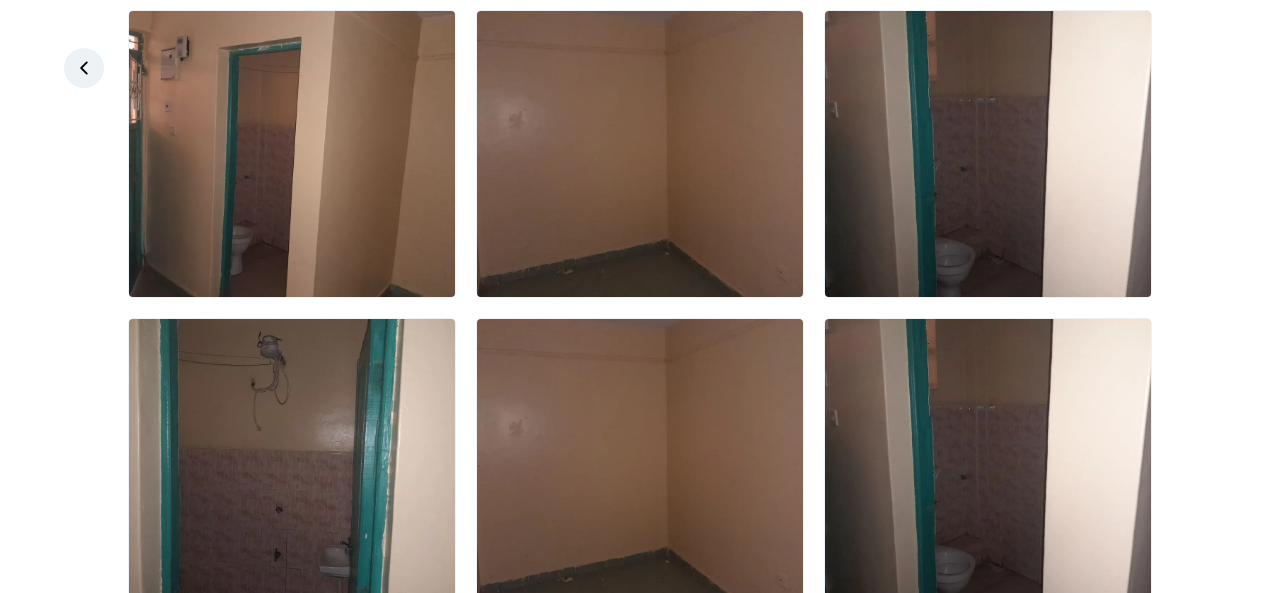 click at bounding box center (84, 68) 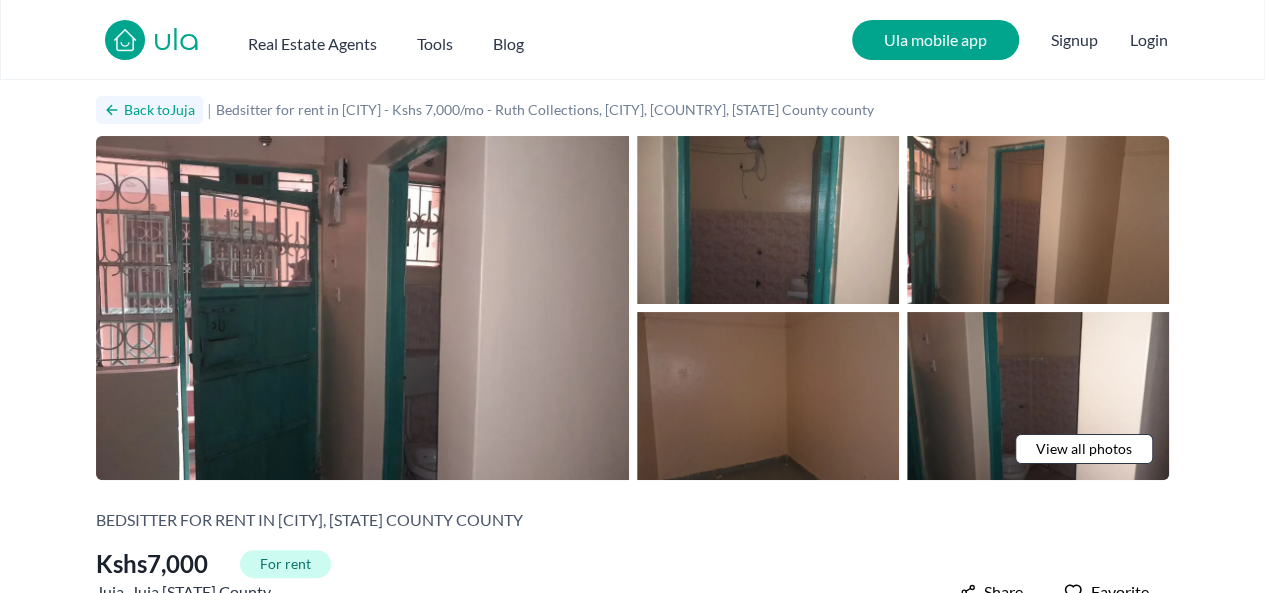 click 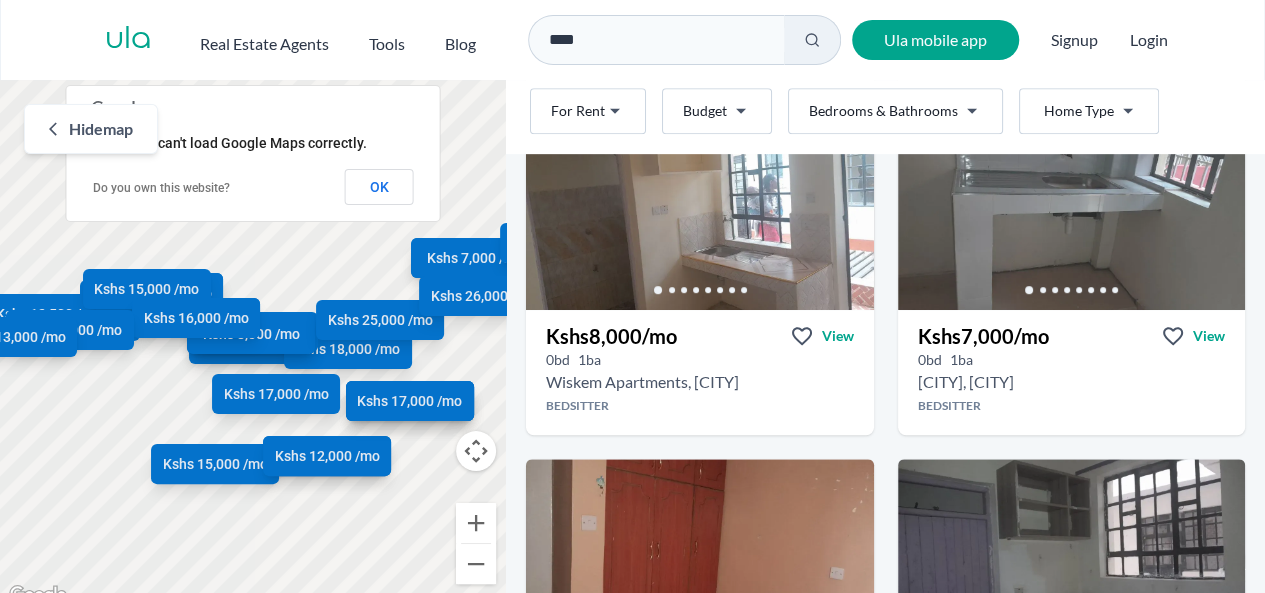 scroll, scrollTop: 508, scrollLeft: 0, axis: vertical 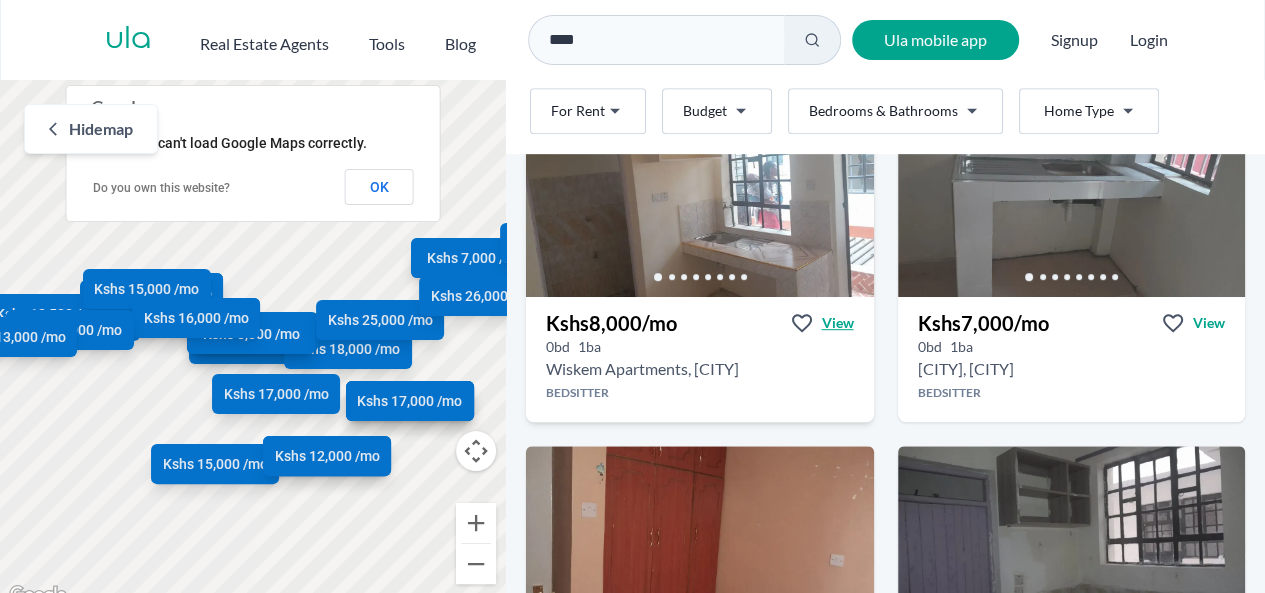 click on "View" at bounding box center [838, 323] 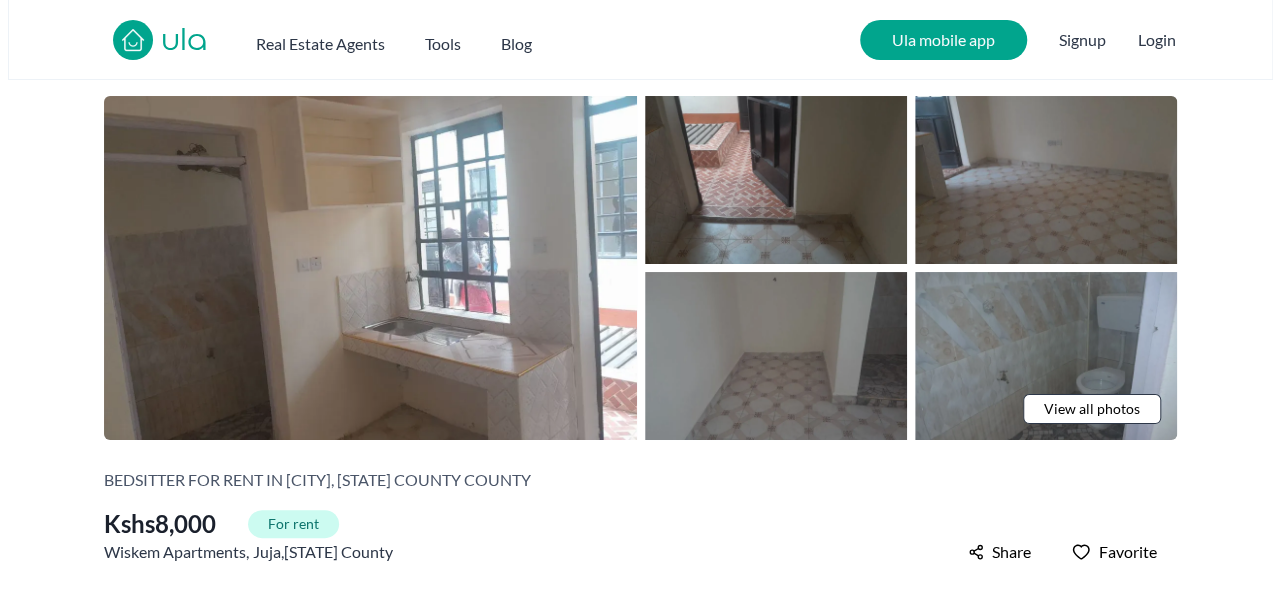 scroll, scrollTop: 0, scrollLeft: 0, axis: both 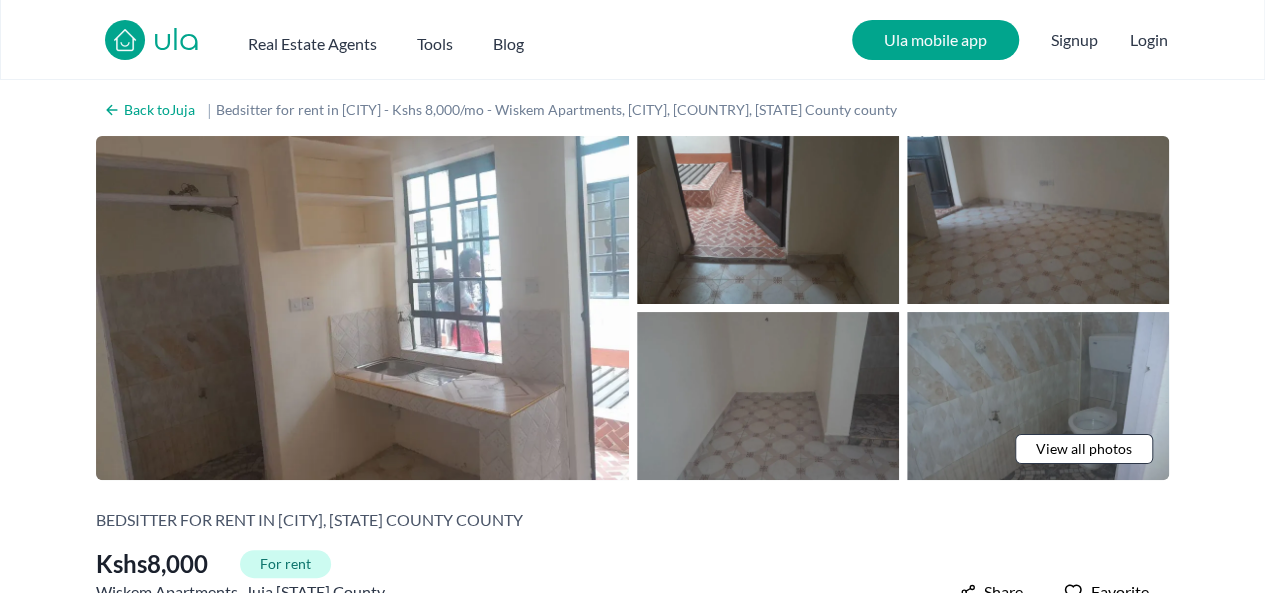 click on "View all photos" at bounding box center (1084, 449) 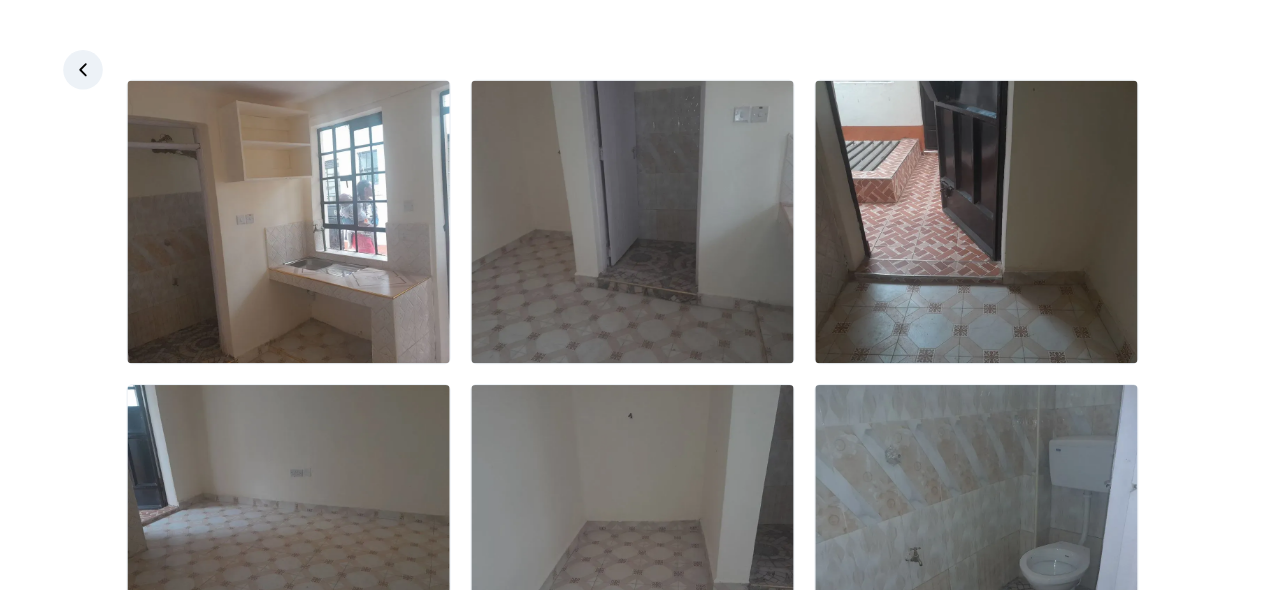 scroll, scrollTop: 0, scrollLeft: 0, axis: both 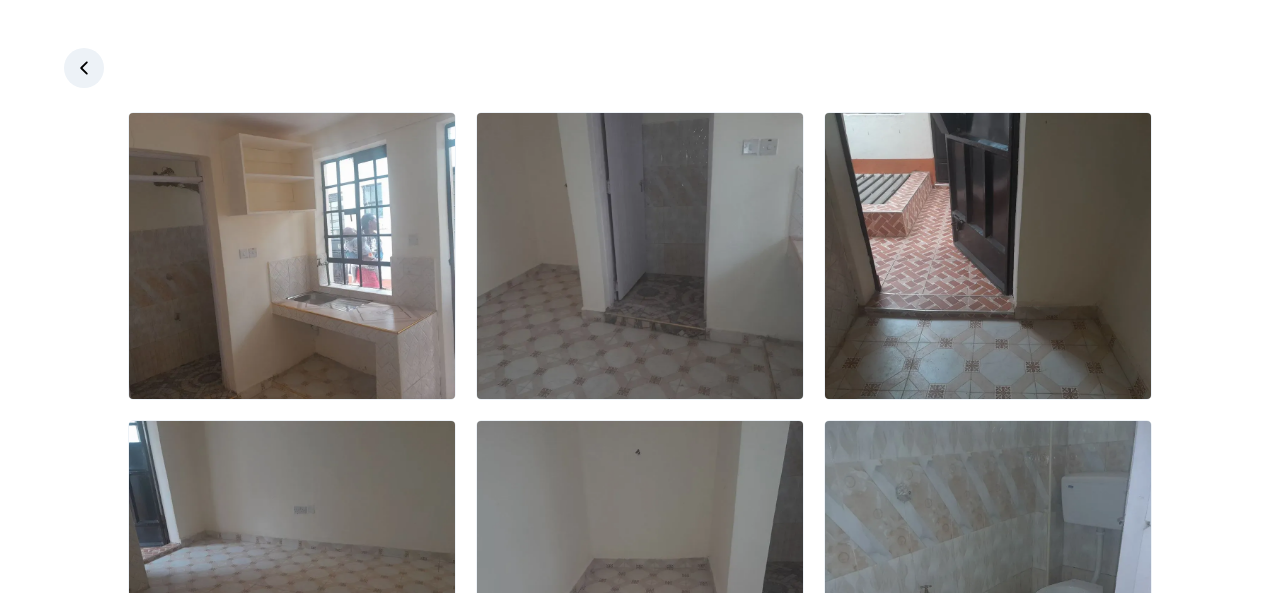 click 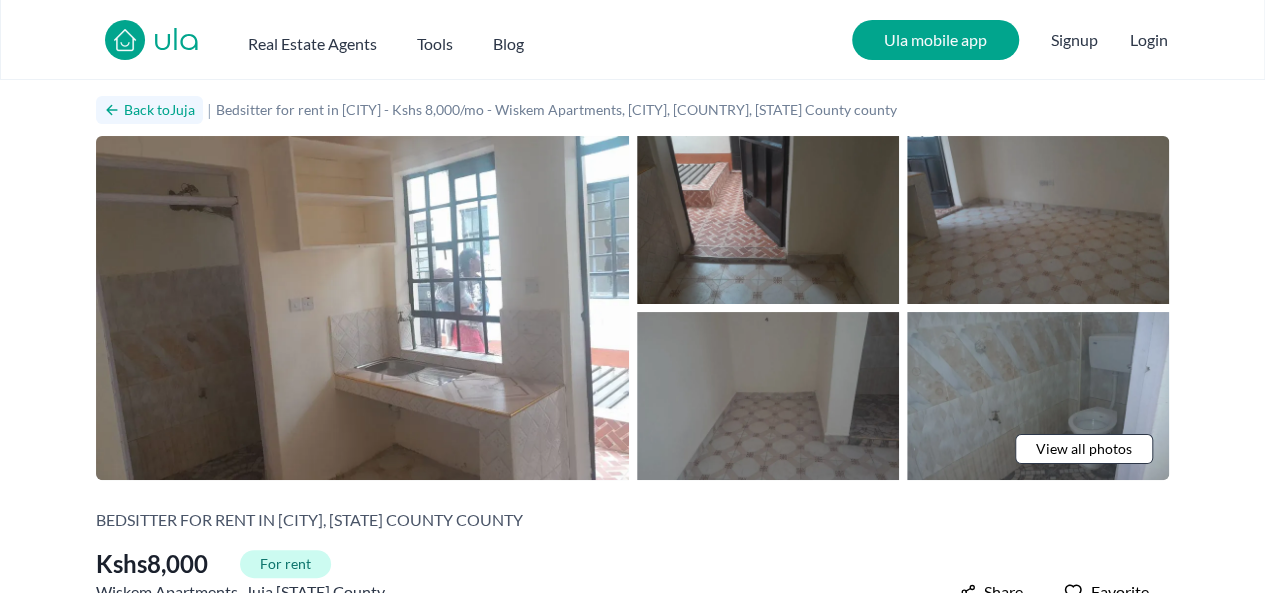 click on "Back to  Juja" at bounding box center (149, 110) 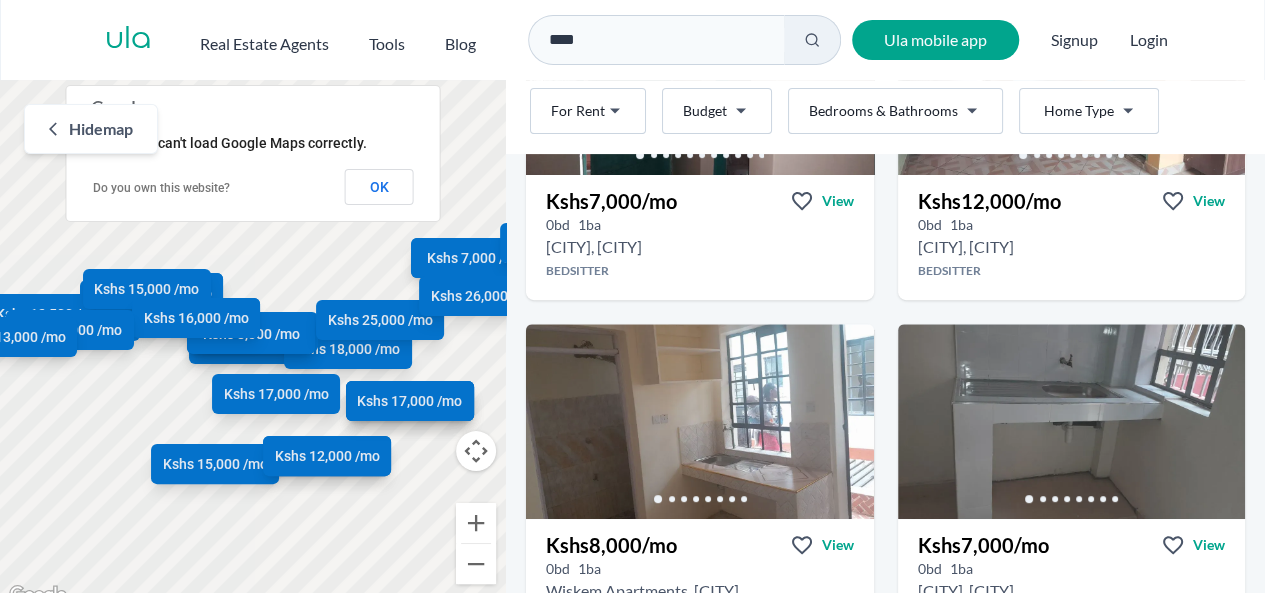 scroll, scrollTop: 287, scrollLeft: 0, axis: vertical 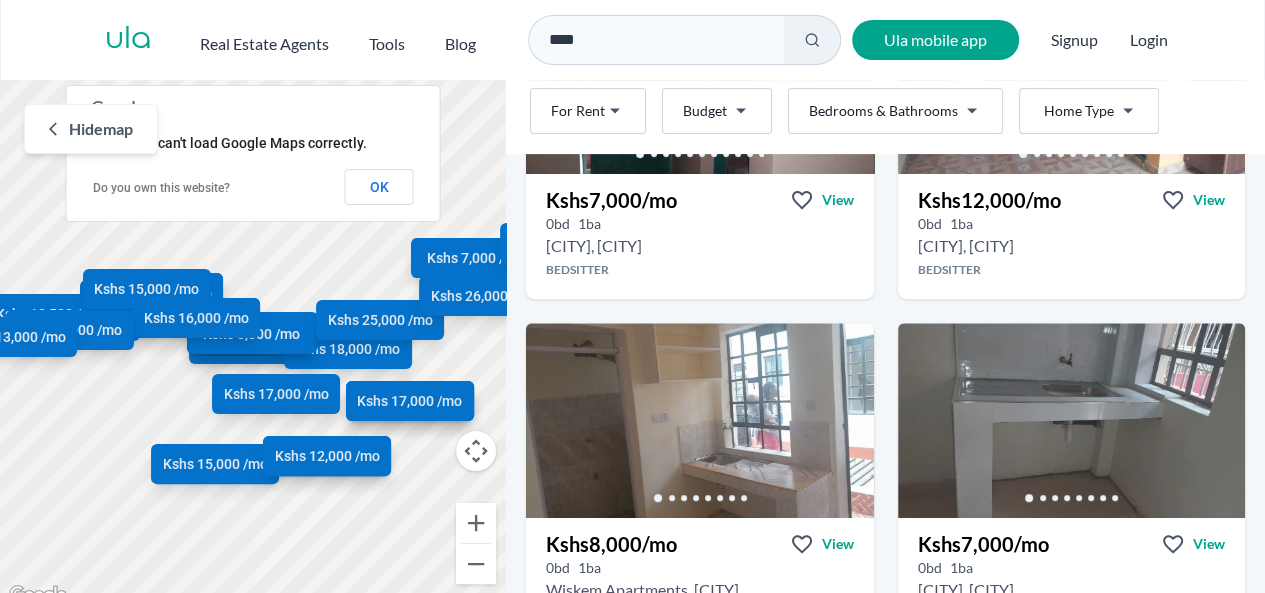 click on "Hide  map" at bounding box center [101, 129] 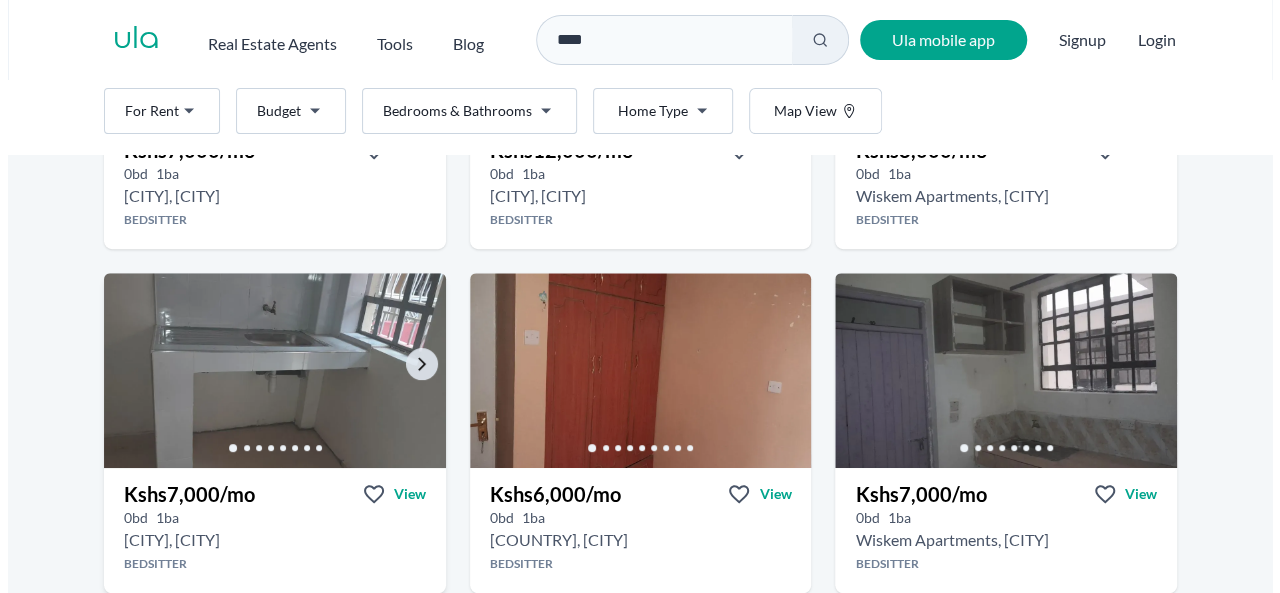 scroll, scrollTop: 338, scrollLeft: 0, axis: vertical 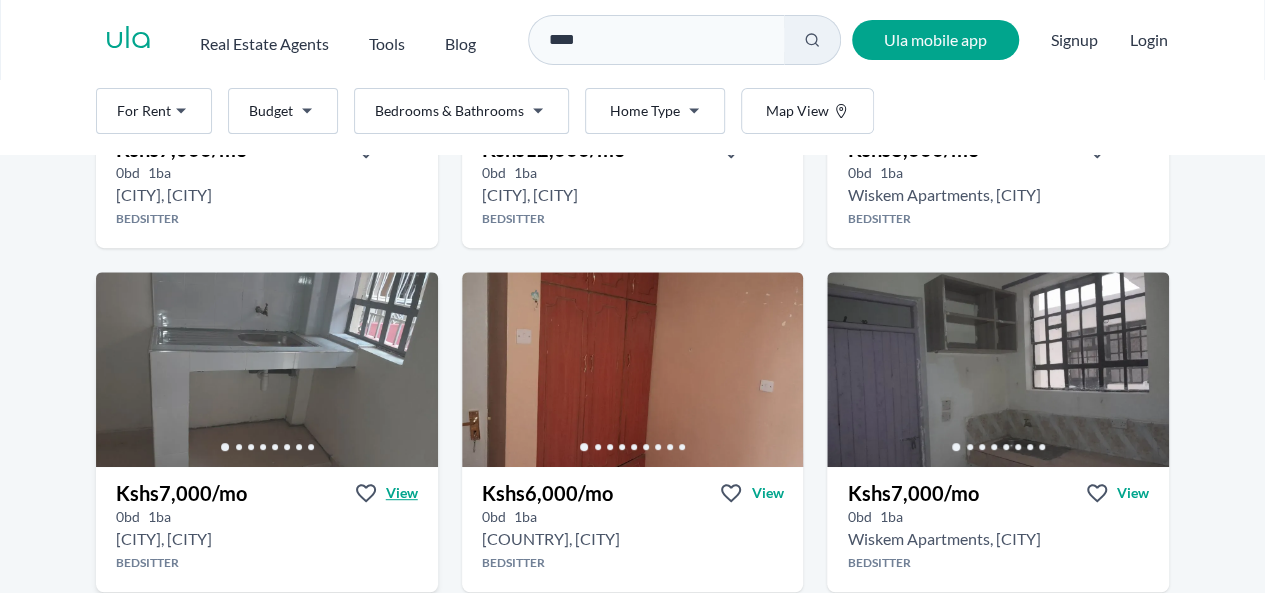 click on "View" at bounding box center [402, 493] 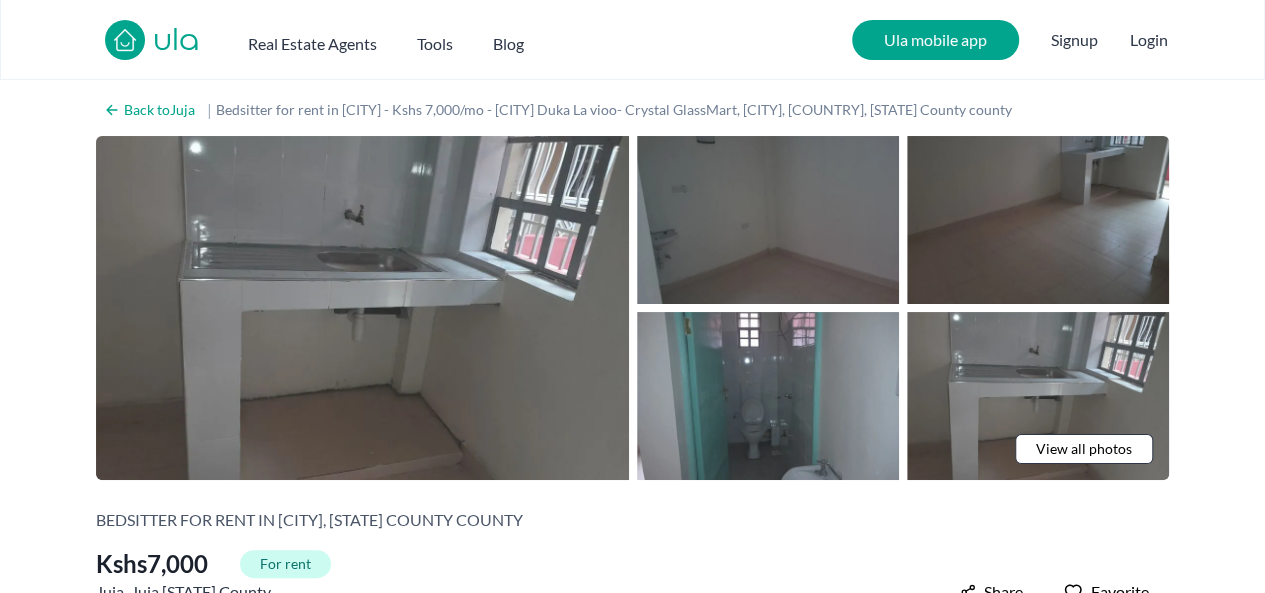 click on "View all photos" at bounding box center [1084, 449] 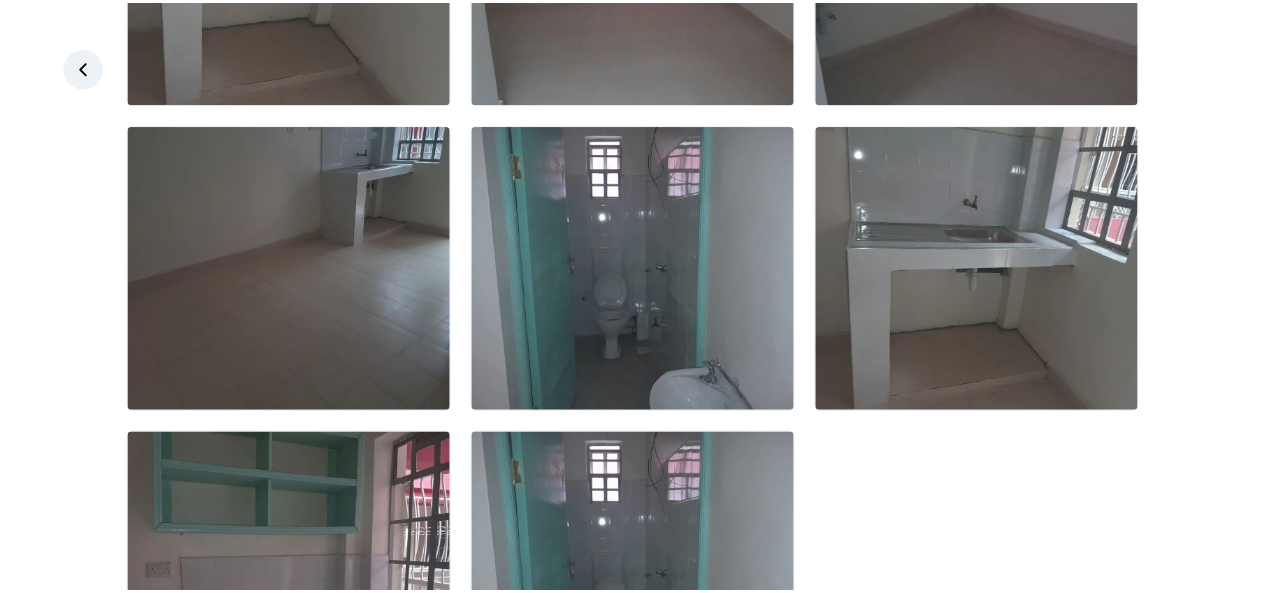 scroll, scrollTop: 470, scrollLeft: 0, axis: vertical 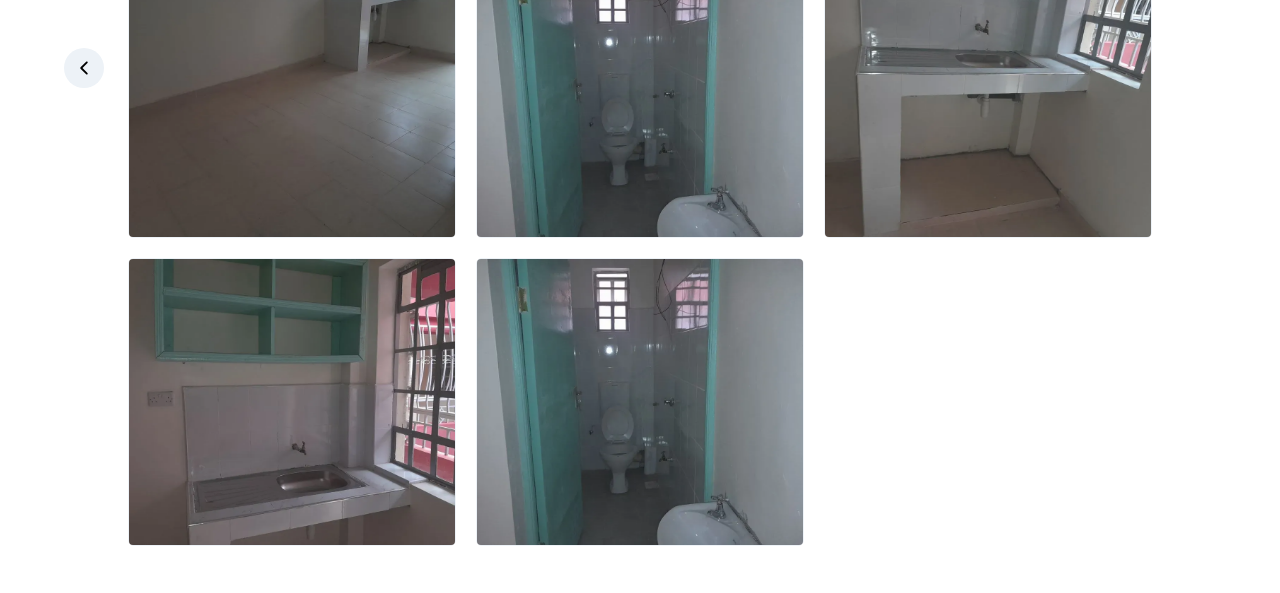 click at bounding box center (84, 68) 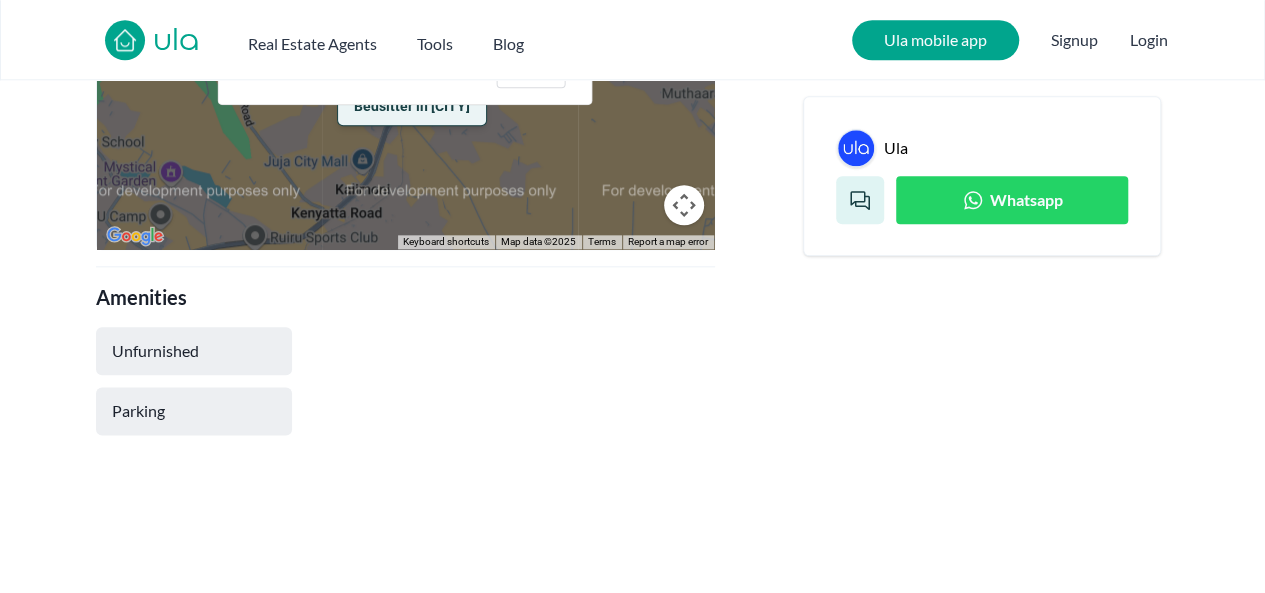 scroll, scrollTop: 1007, scrollLeft: 0, axis: vertical 